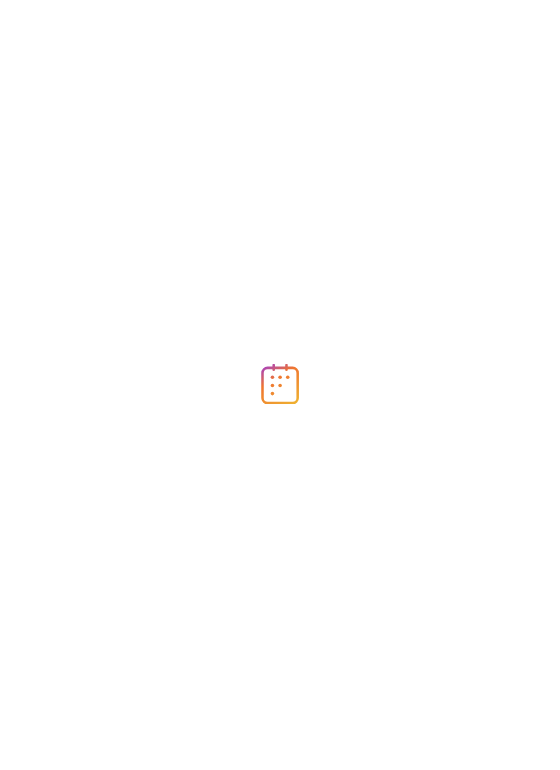 scroll, scrollTop: 0, scrollLeft: 0, axis: both 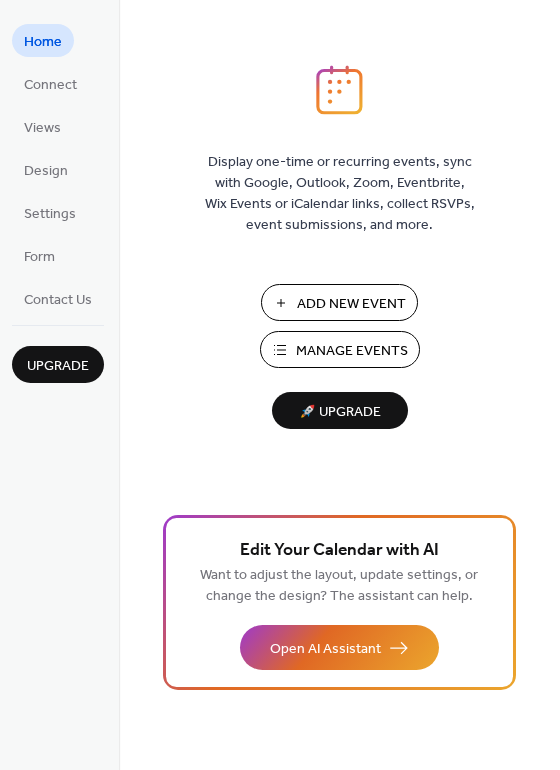 click on "Manage Events" at bounding box center [352, 351] 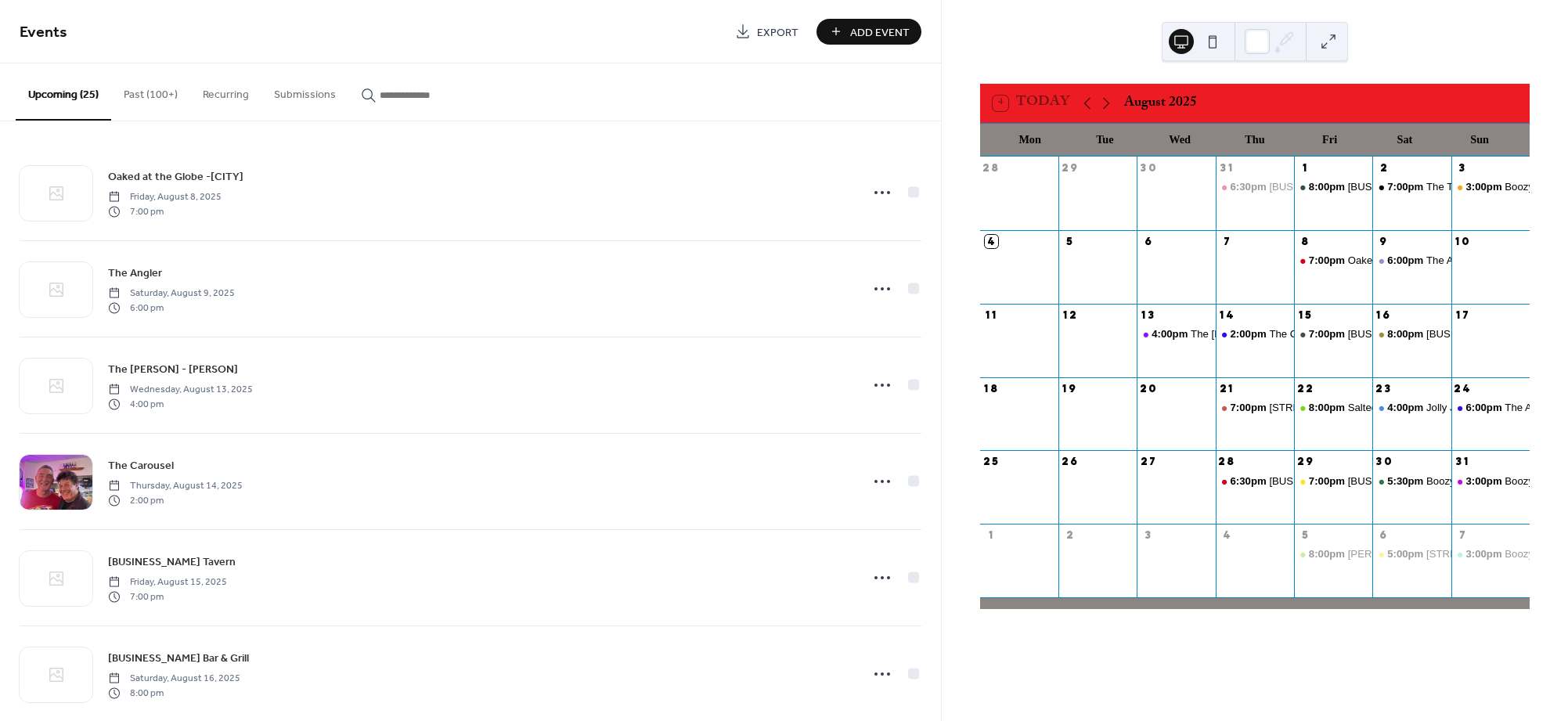 scroll, scrollTop: 0, scrollLeft: 0, axis: both 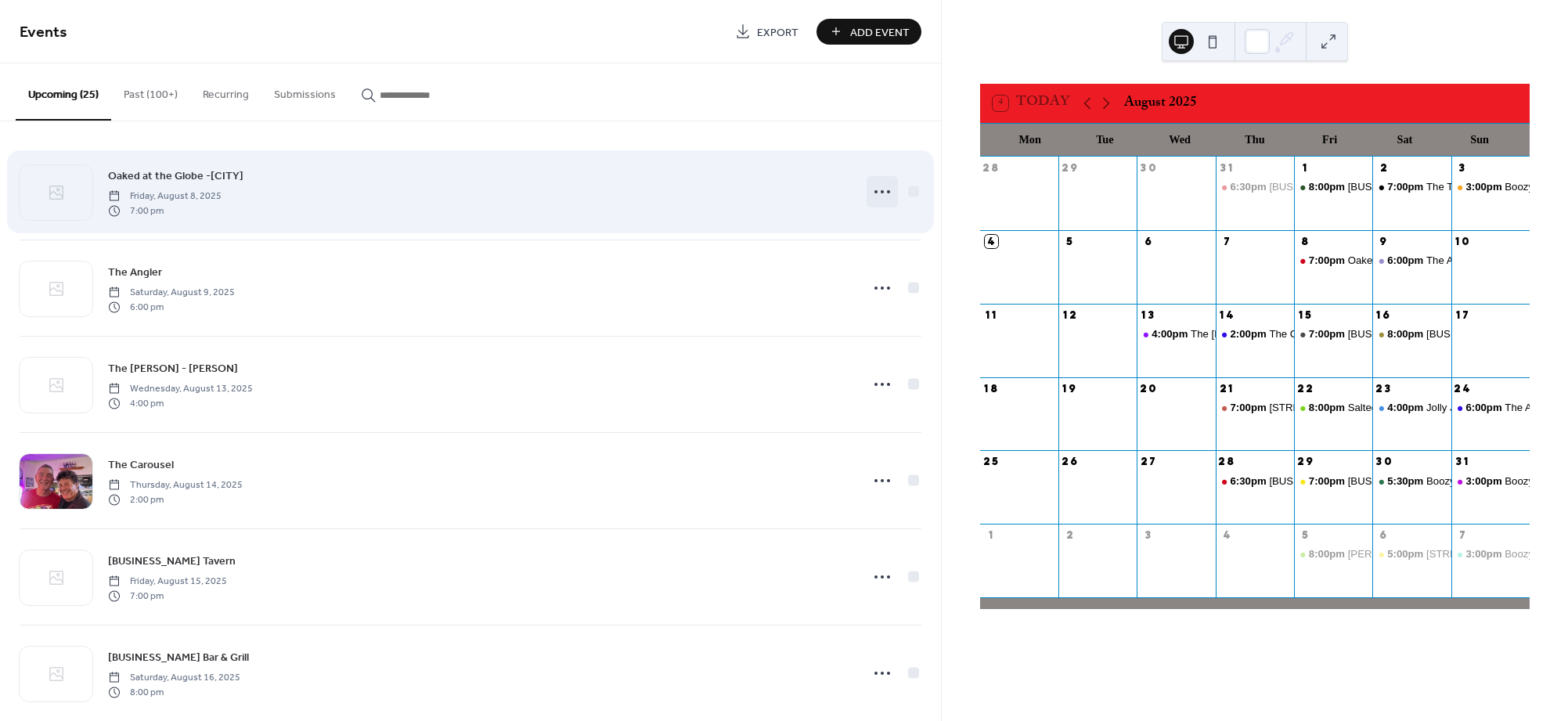click 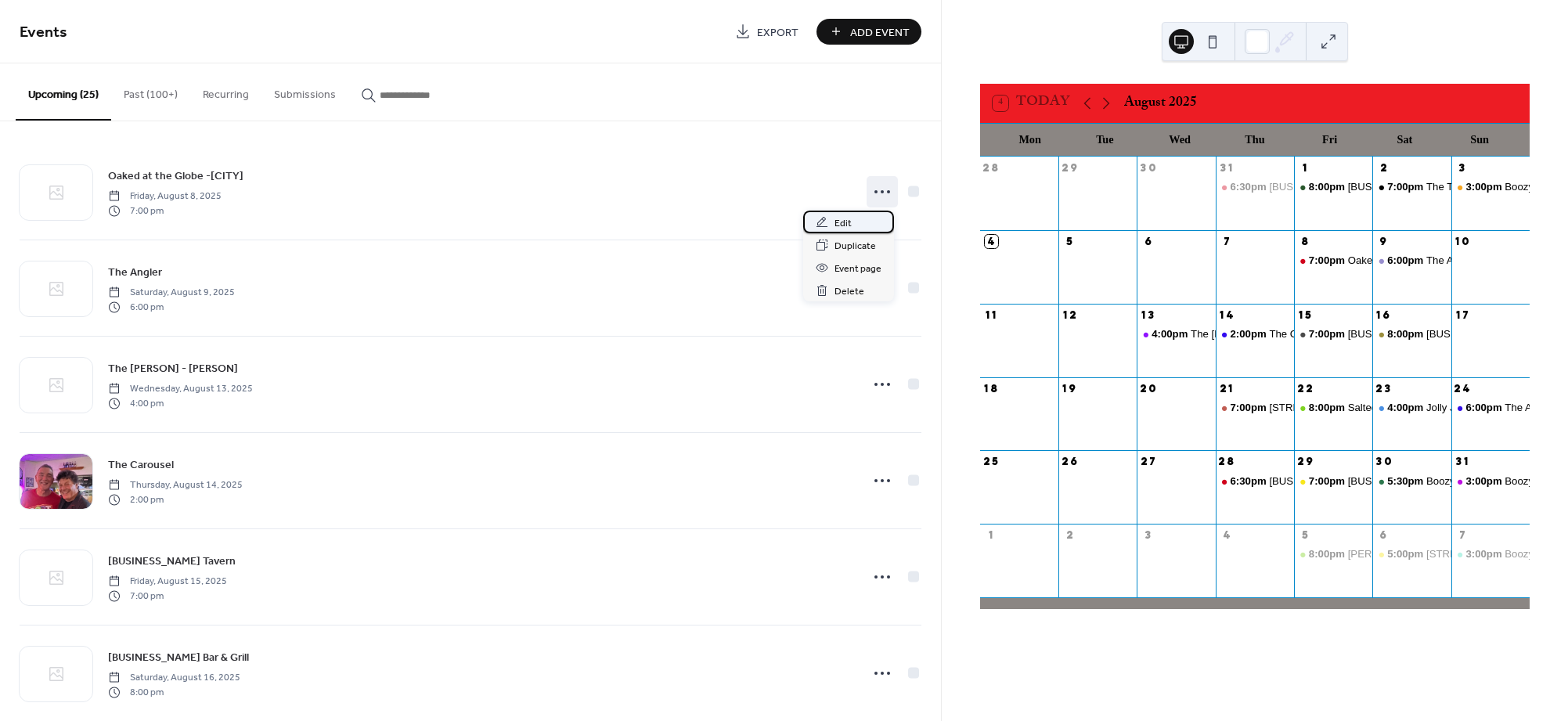 click on "Edit" at bounding box center (843, 223) 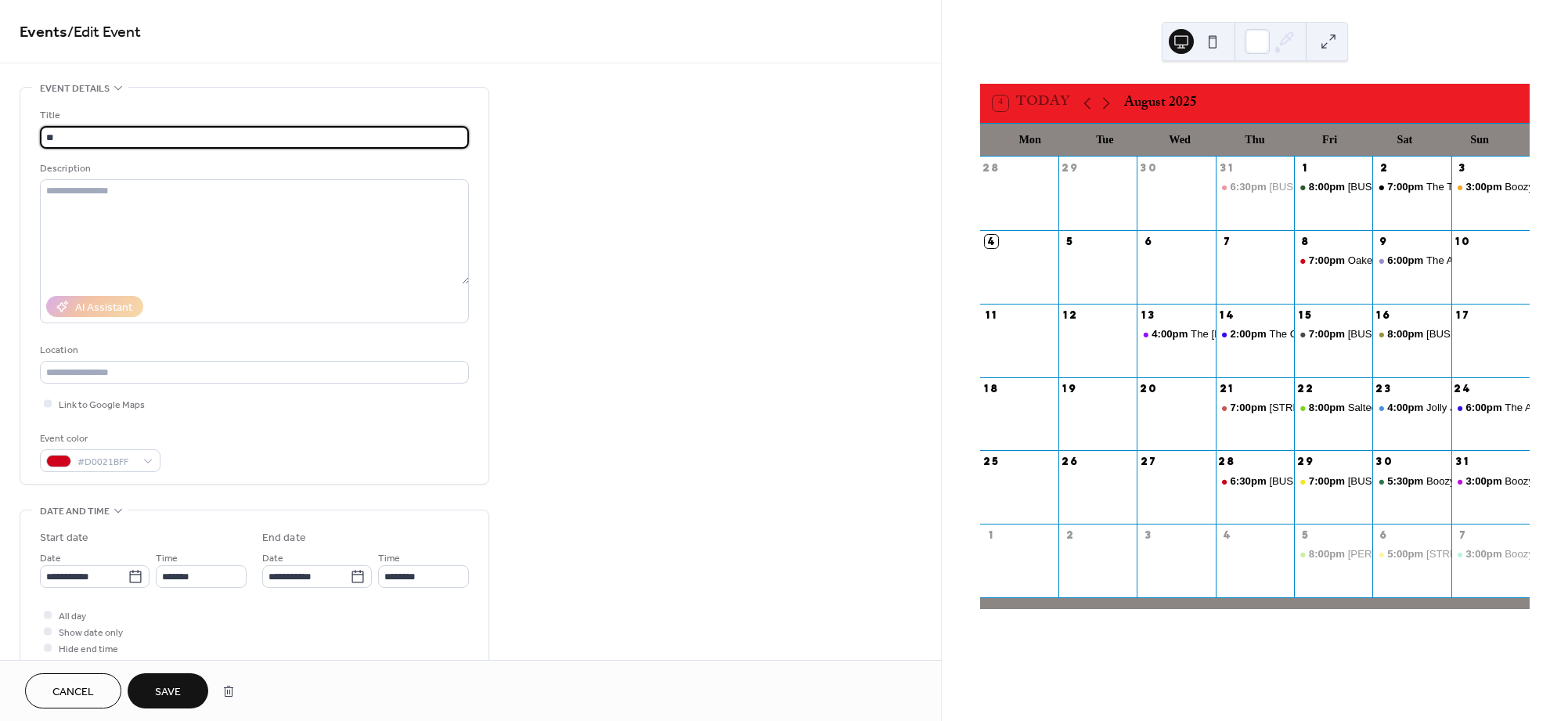type on "*" 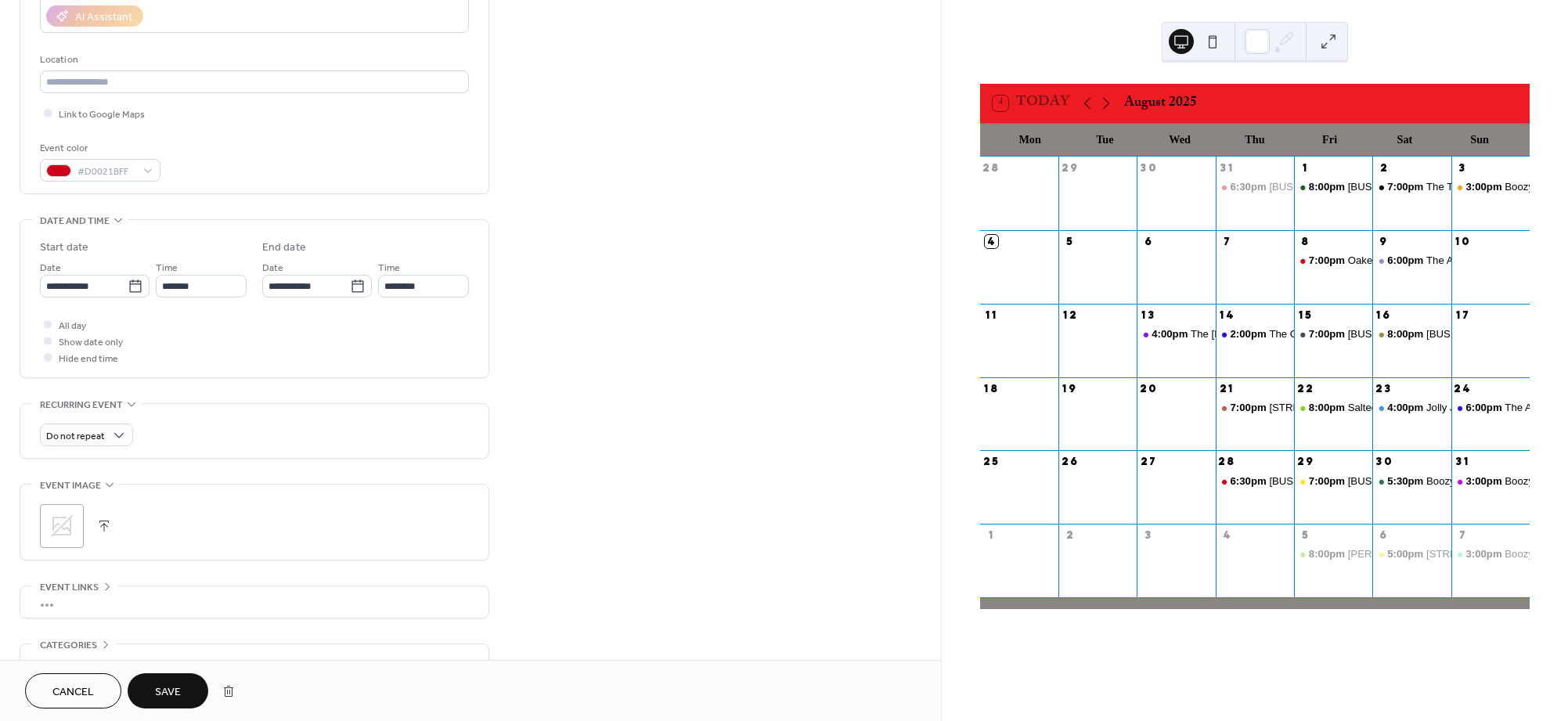 scroll, scrollTop: 332, scrollLeft: 0, axis: vertical 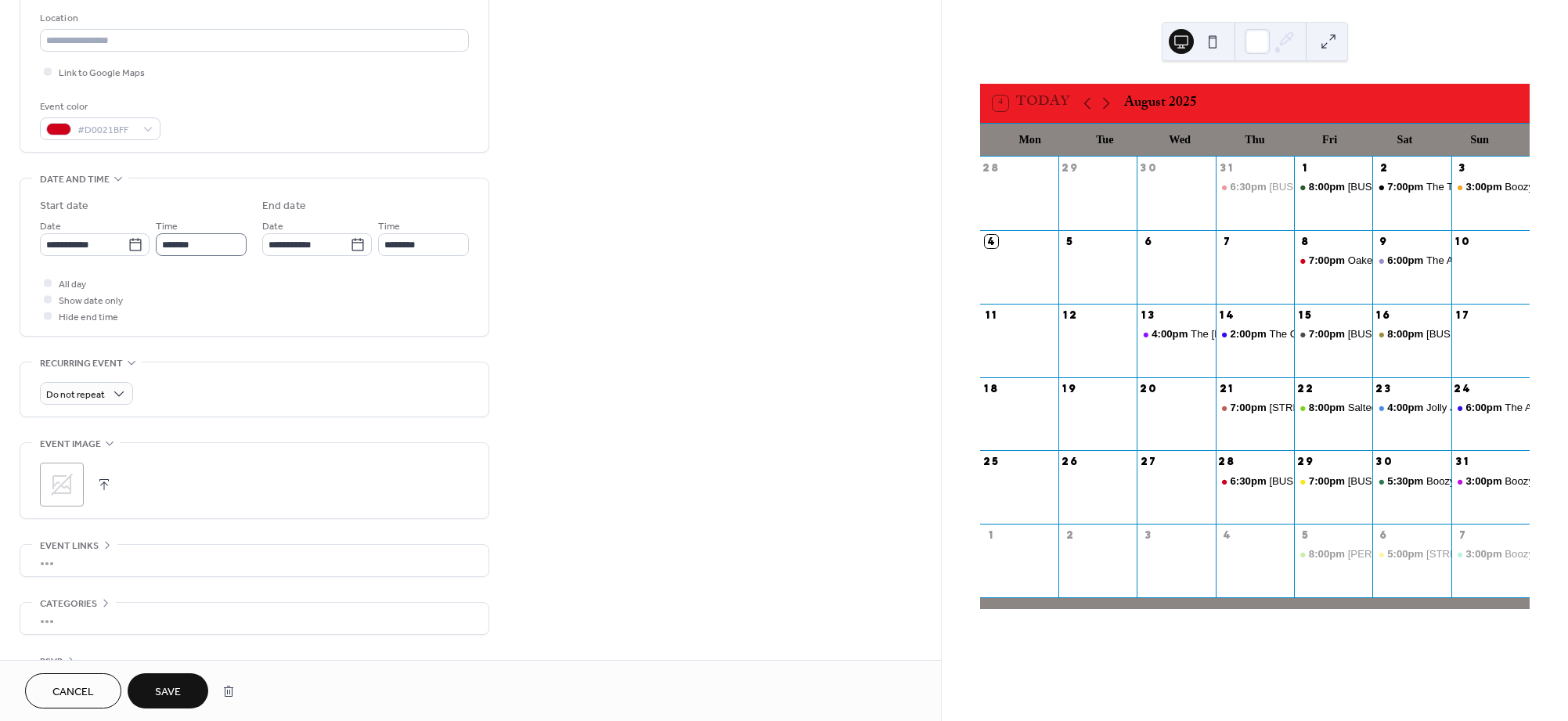 type on "*********" 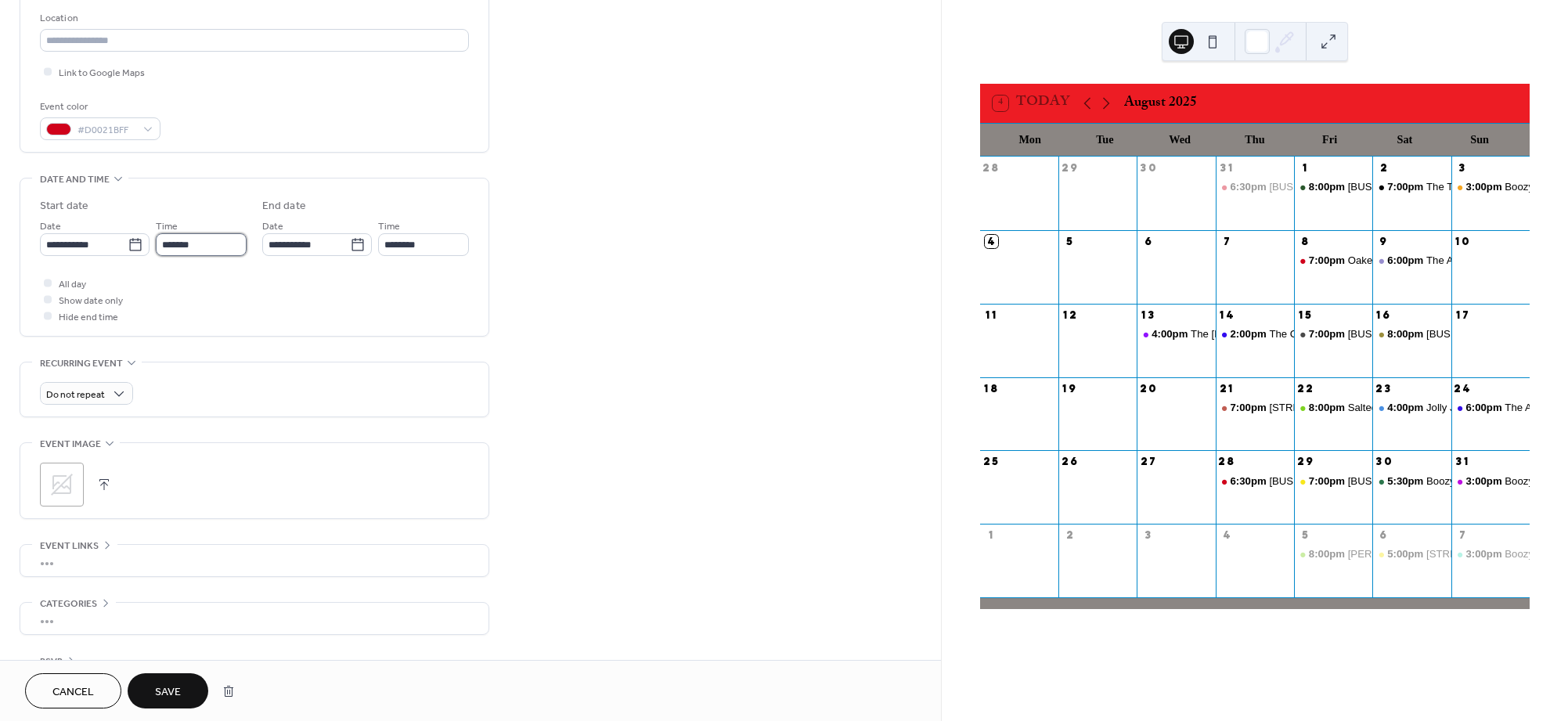 click on "*******" at bounding box center [201, 244] 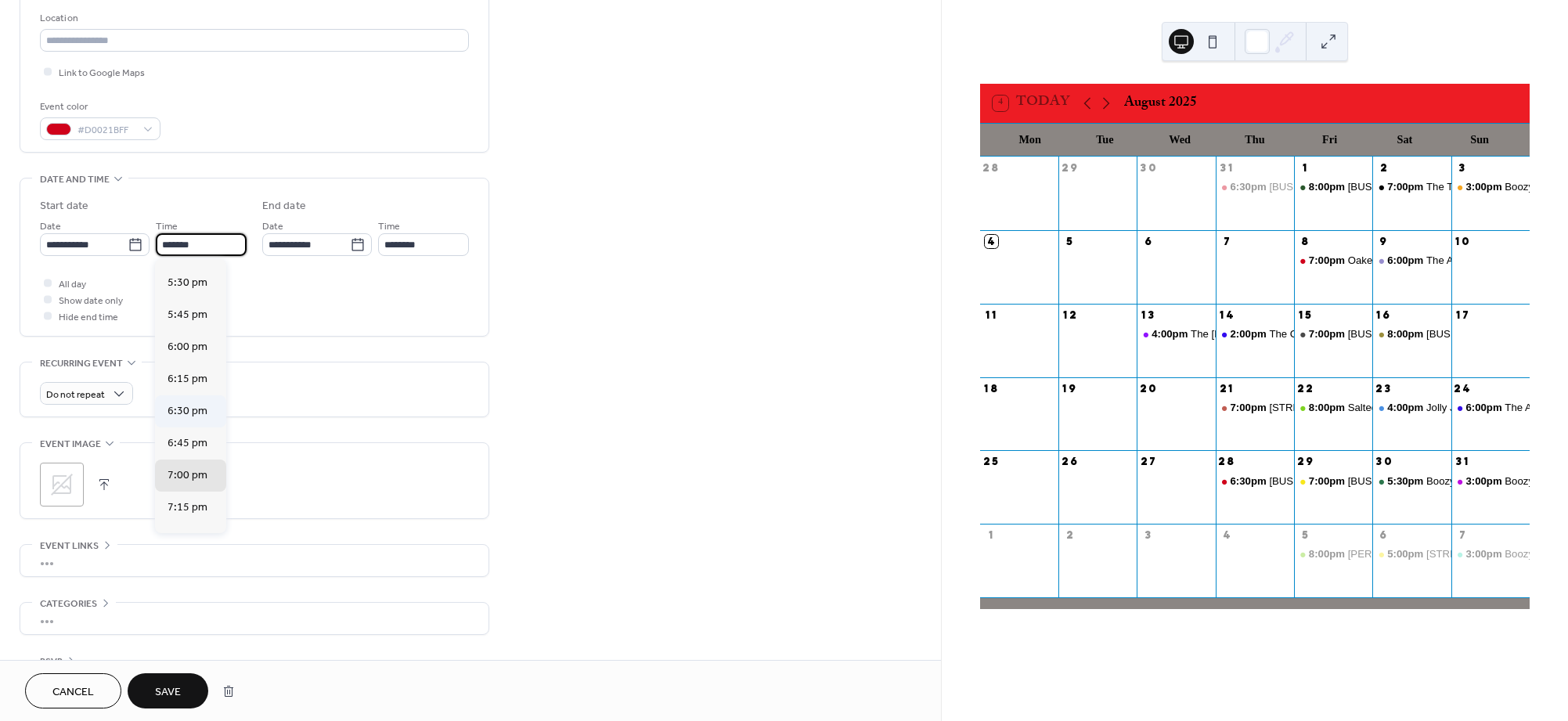 scroll, scrollTop: 2228, scrollLeft: 0, axis: vertical 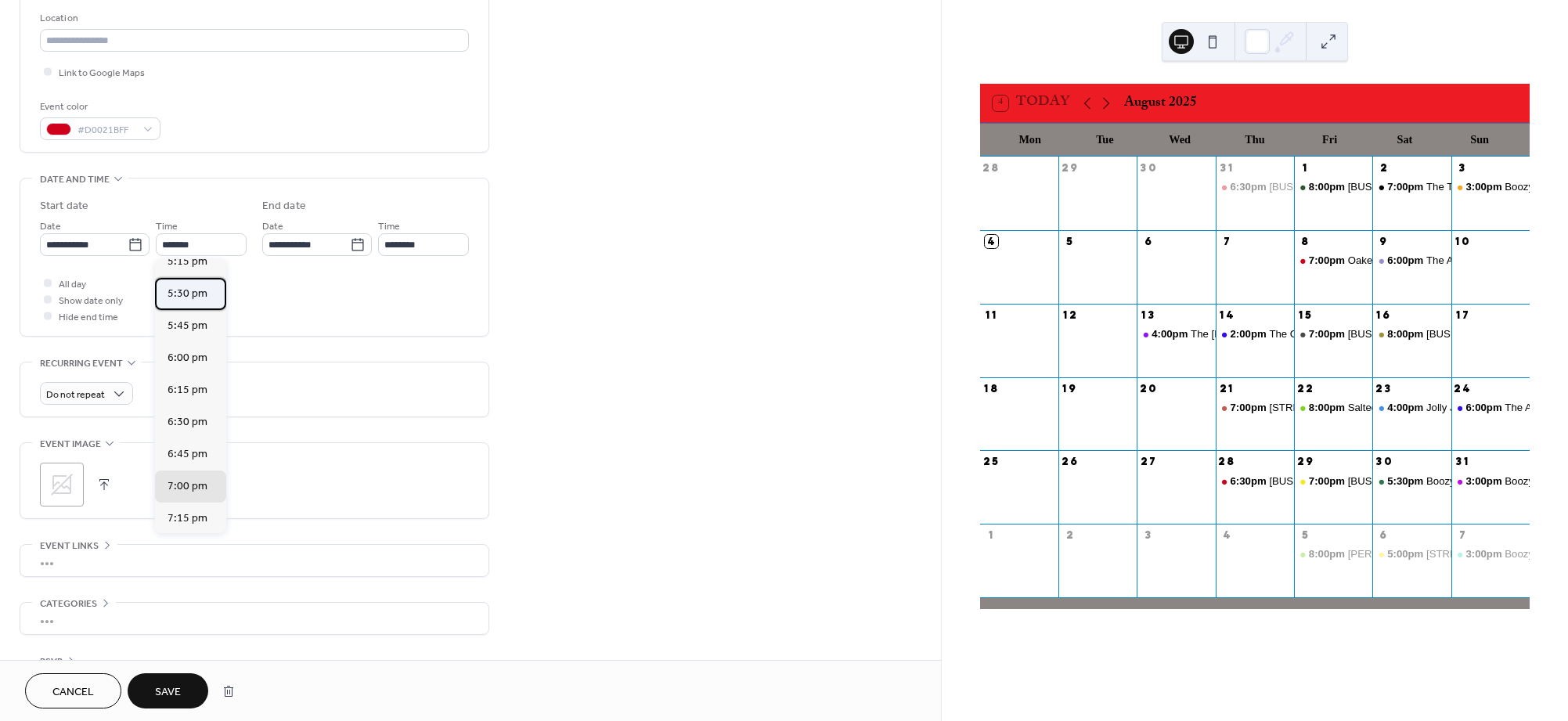click on "5:30 pm" at bounding box center (187, 294) 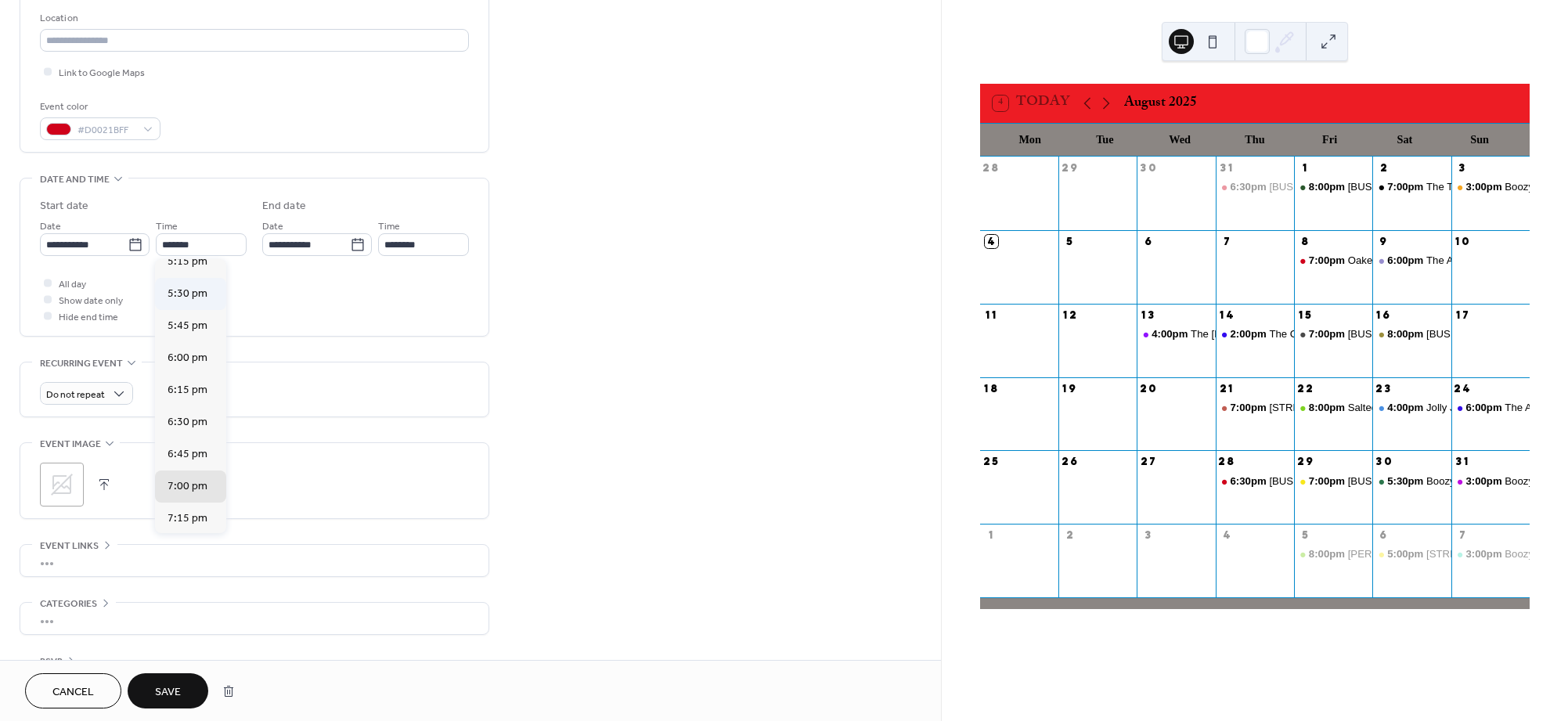 type on "*******" 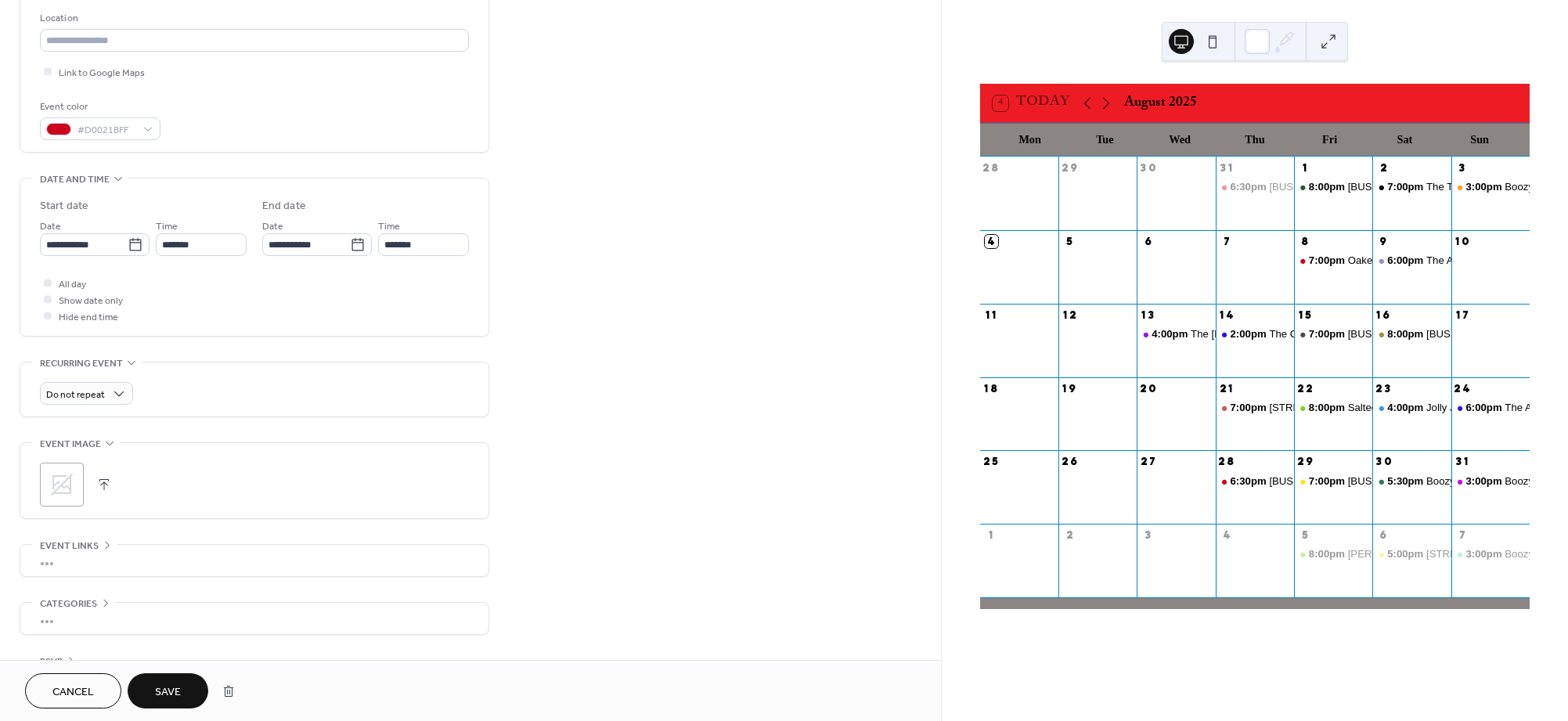 scroll, scrollTop: 380, scrollLeft: 0, axis: vertical 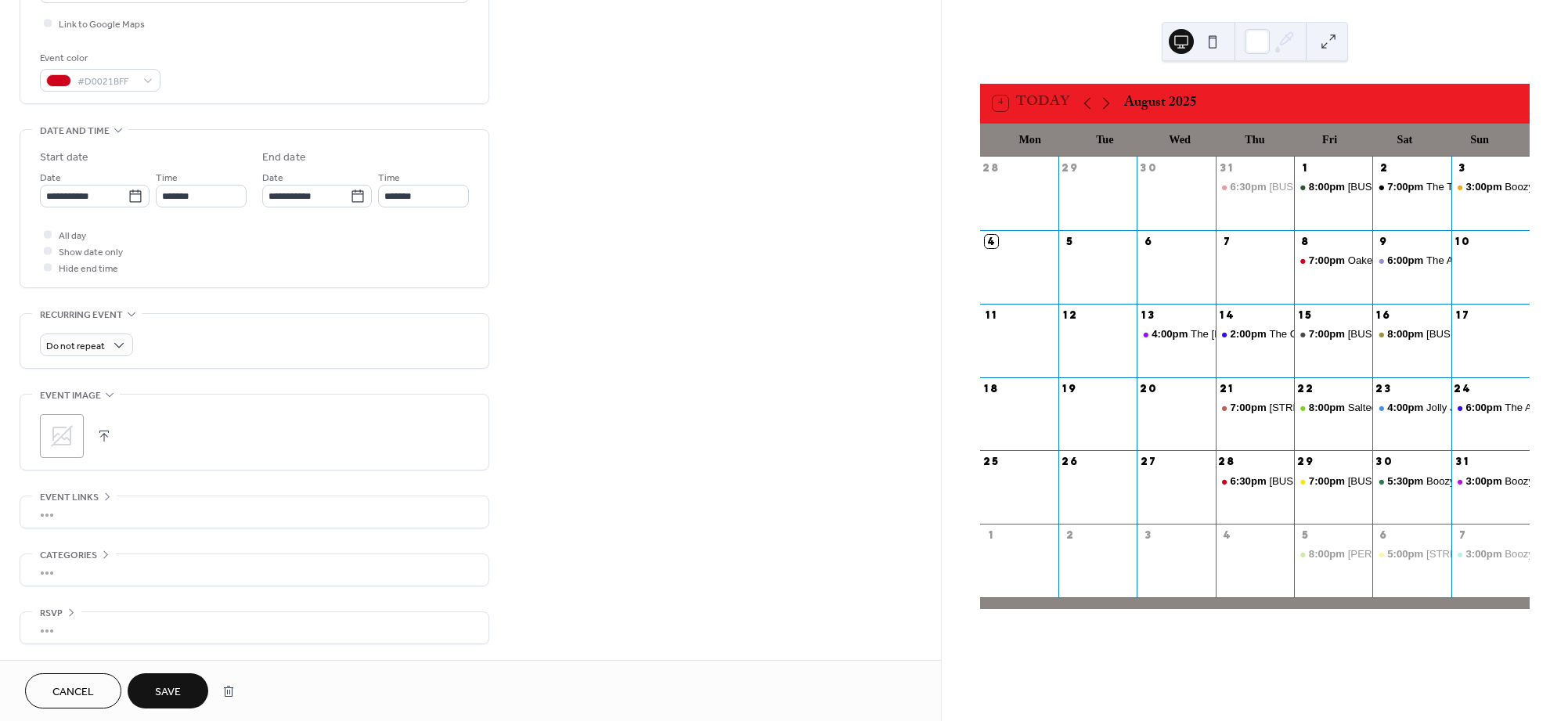 click 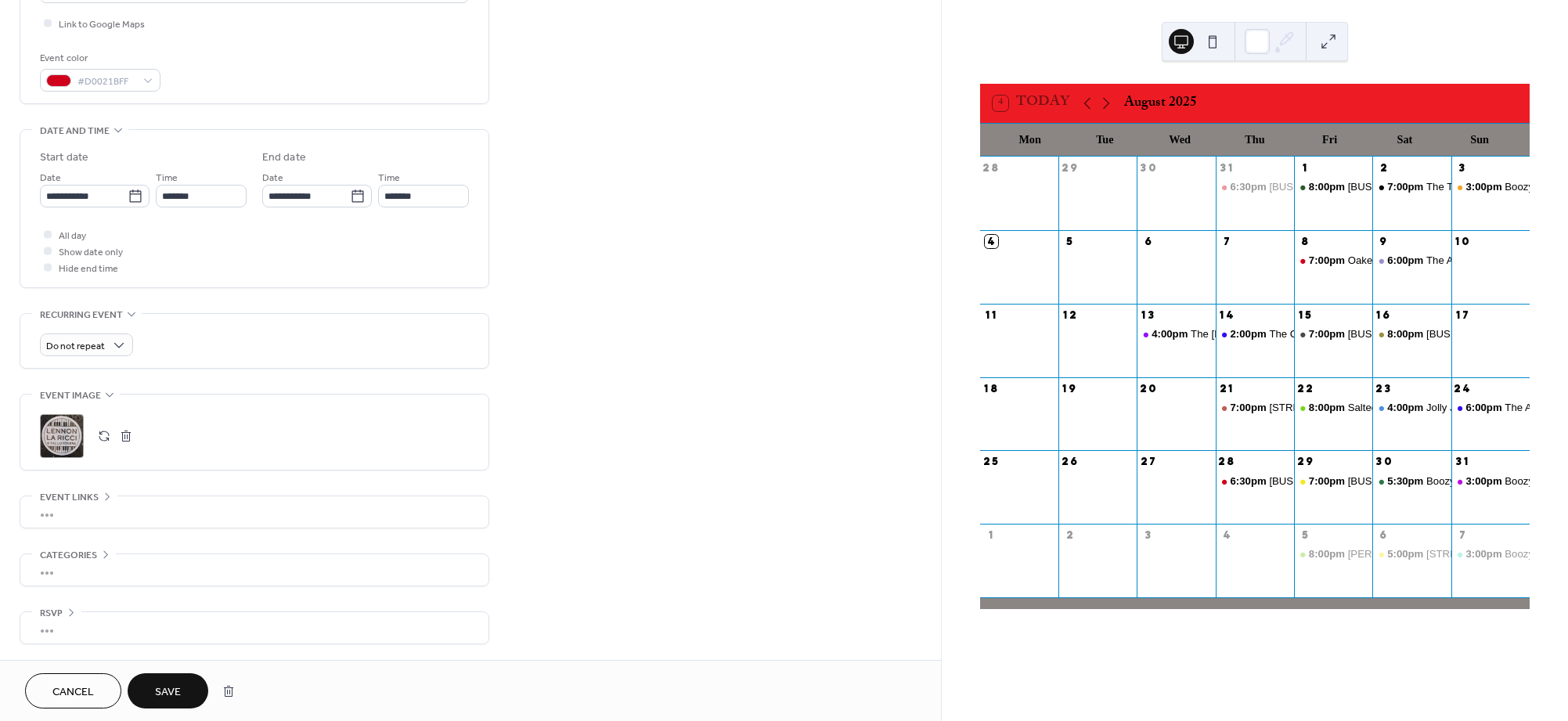 click on "Save" at bounding box center (168, 692) 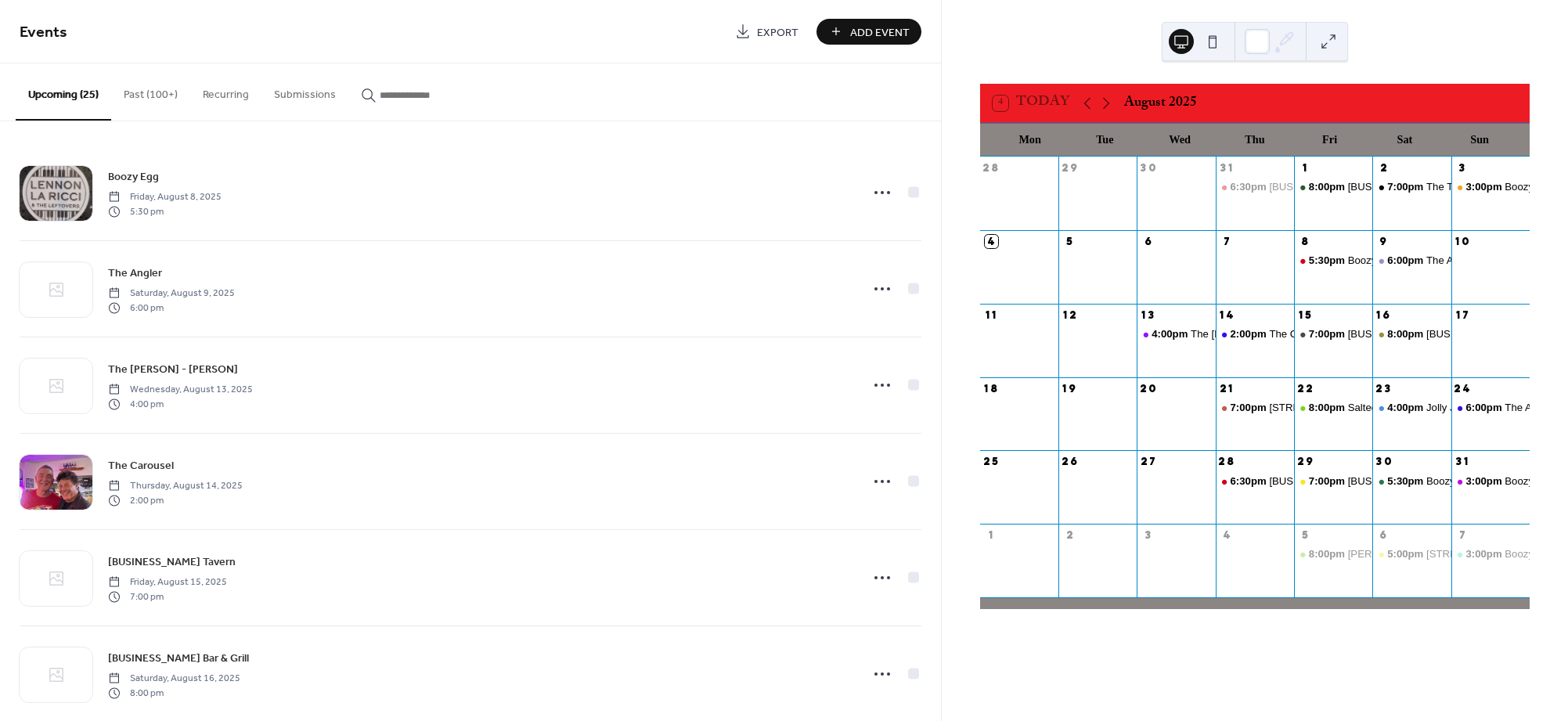 click on "Add Event" at bounding box center (880, 32) 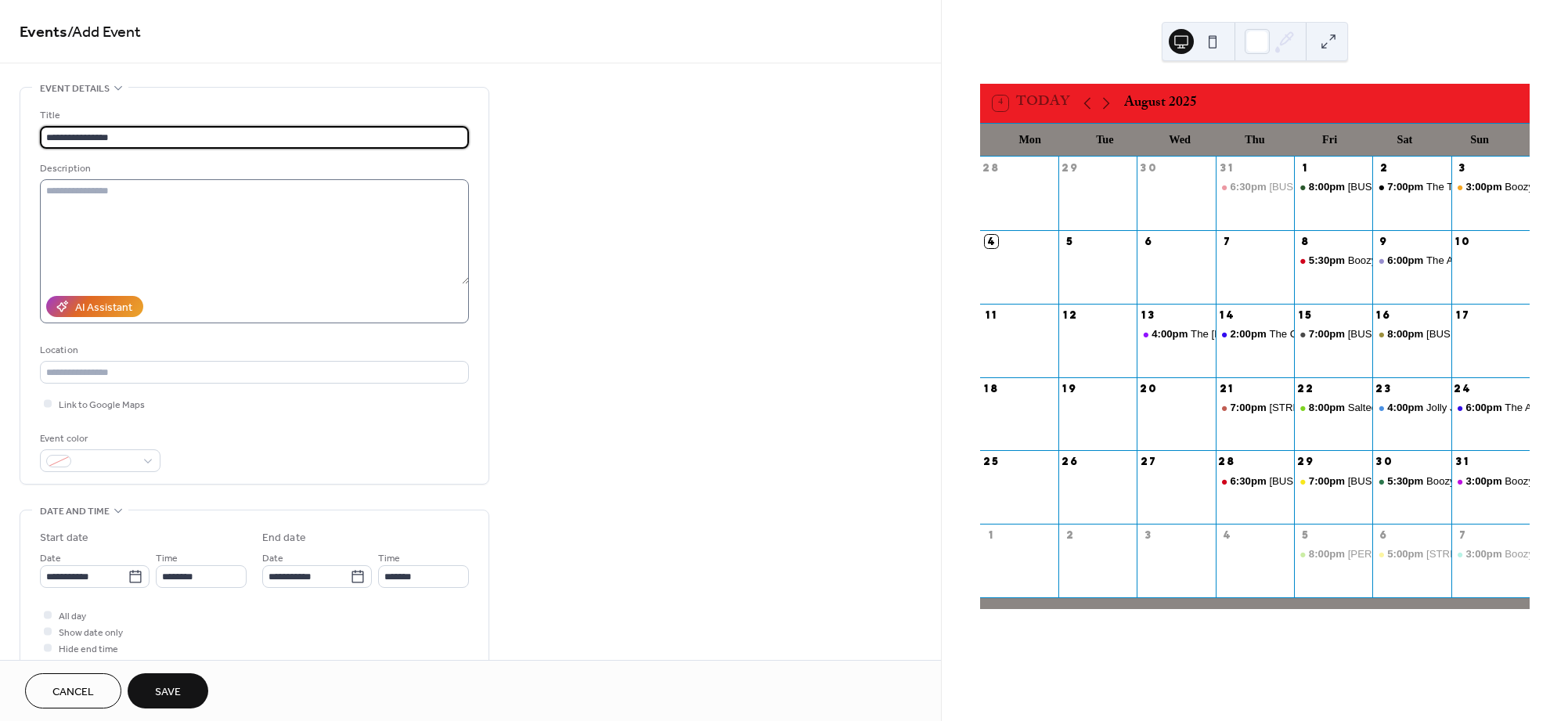type on "**********" 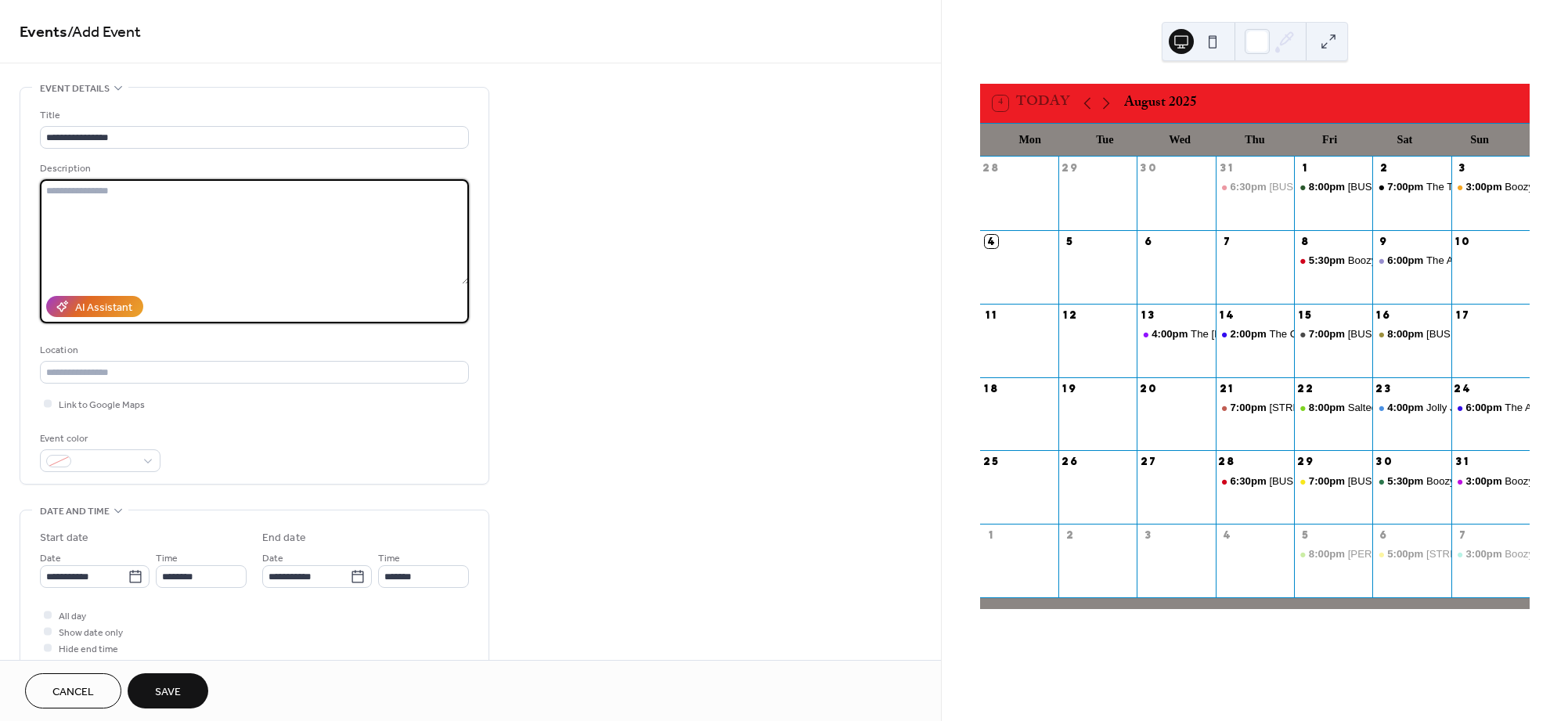 click at bounding box center [254, 232] 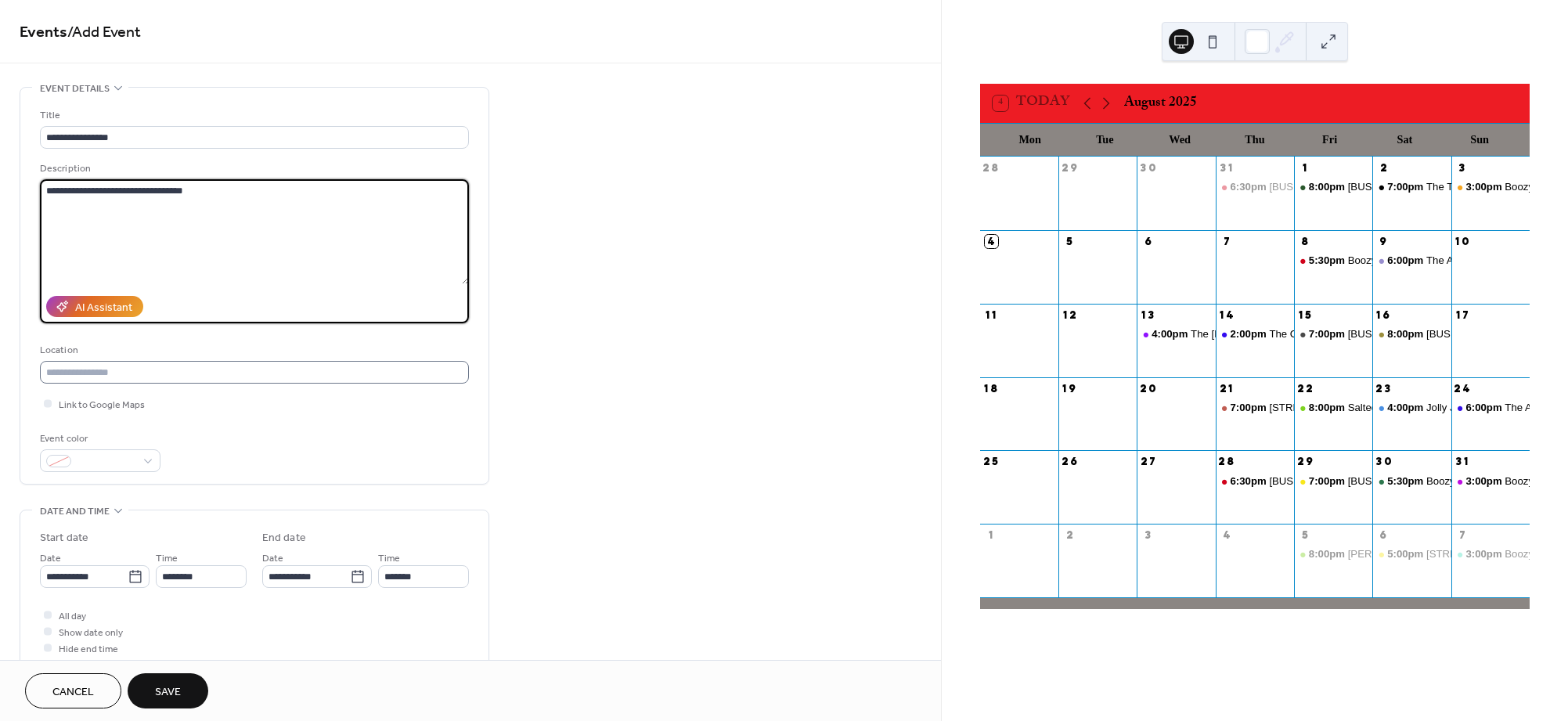type on "**********" 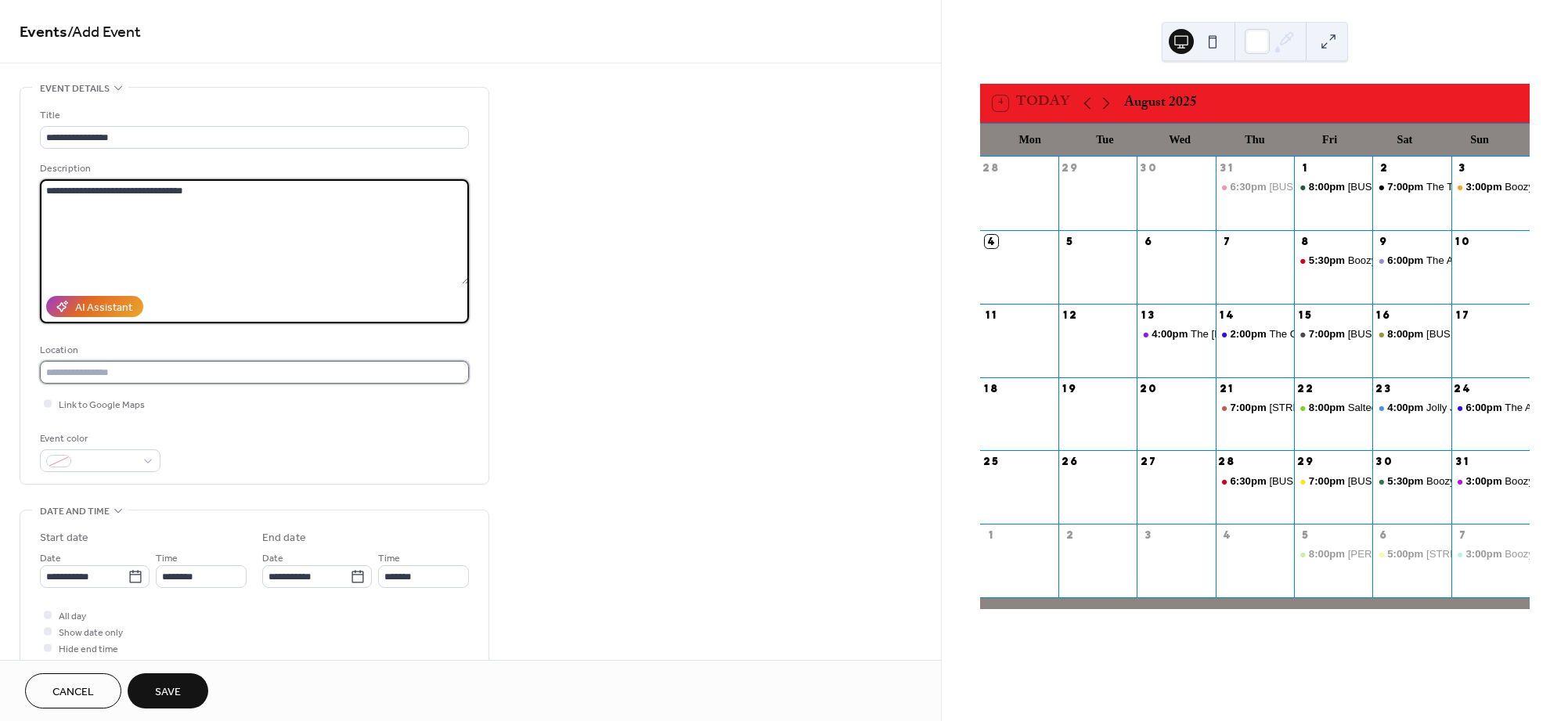 click at bounding box center (254, 372) 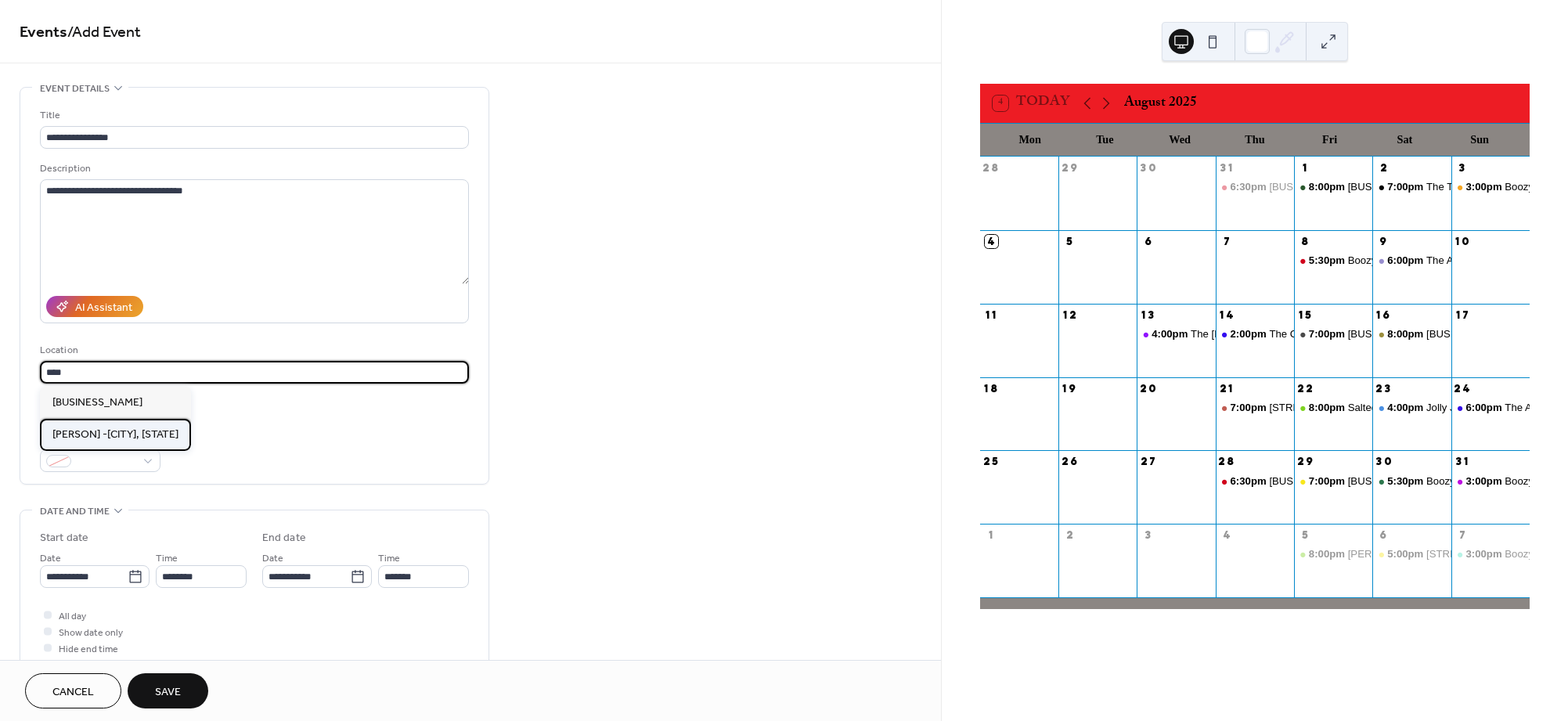 click on "[PERSON] -[CITY], [STATE]" at bounding box center [115, 434] 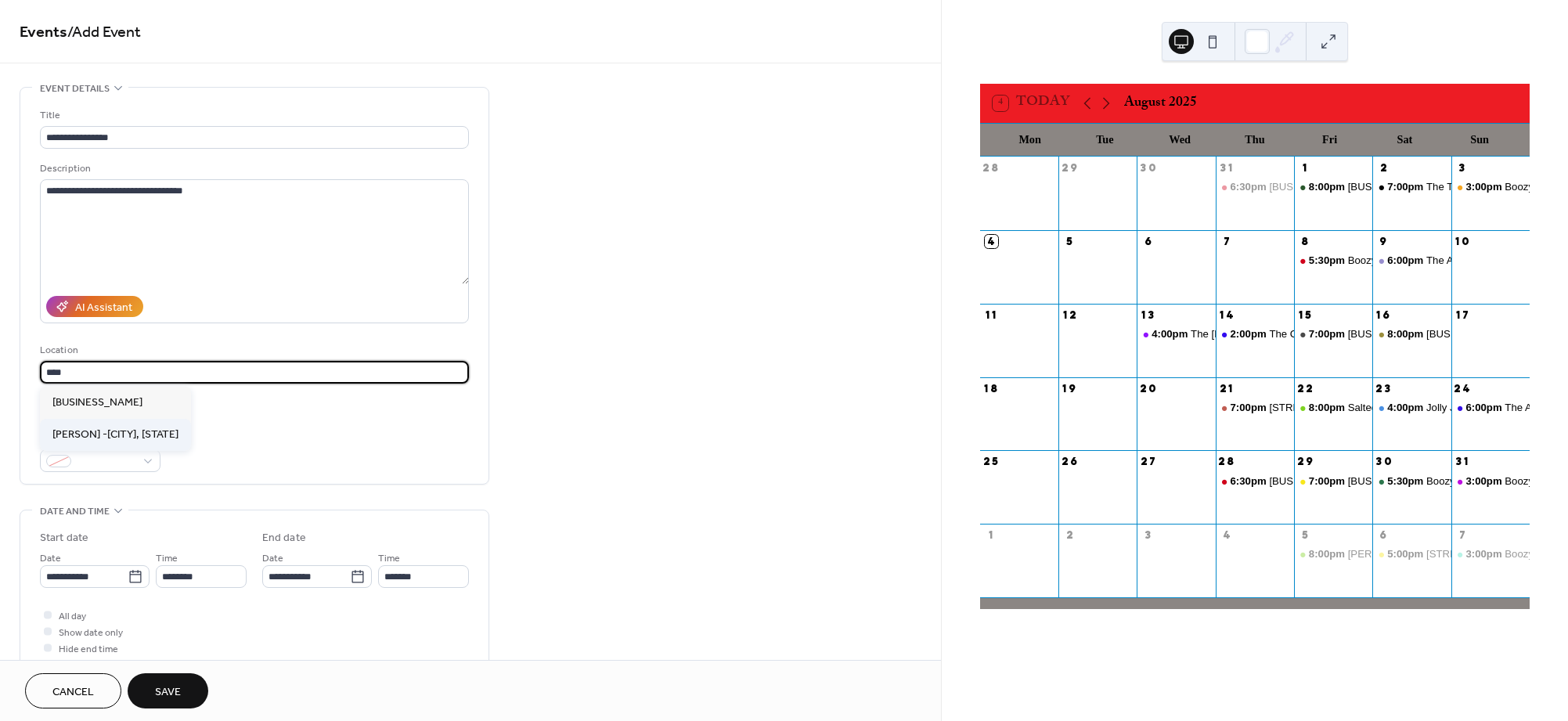 type on "**********" 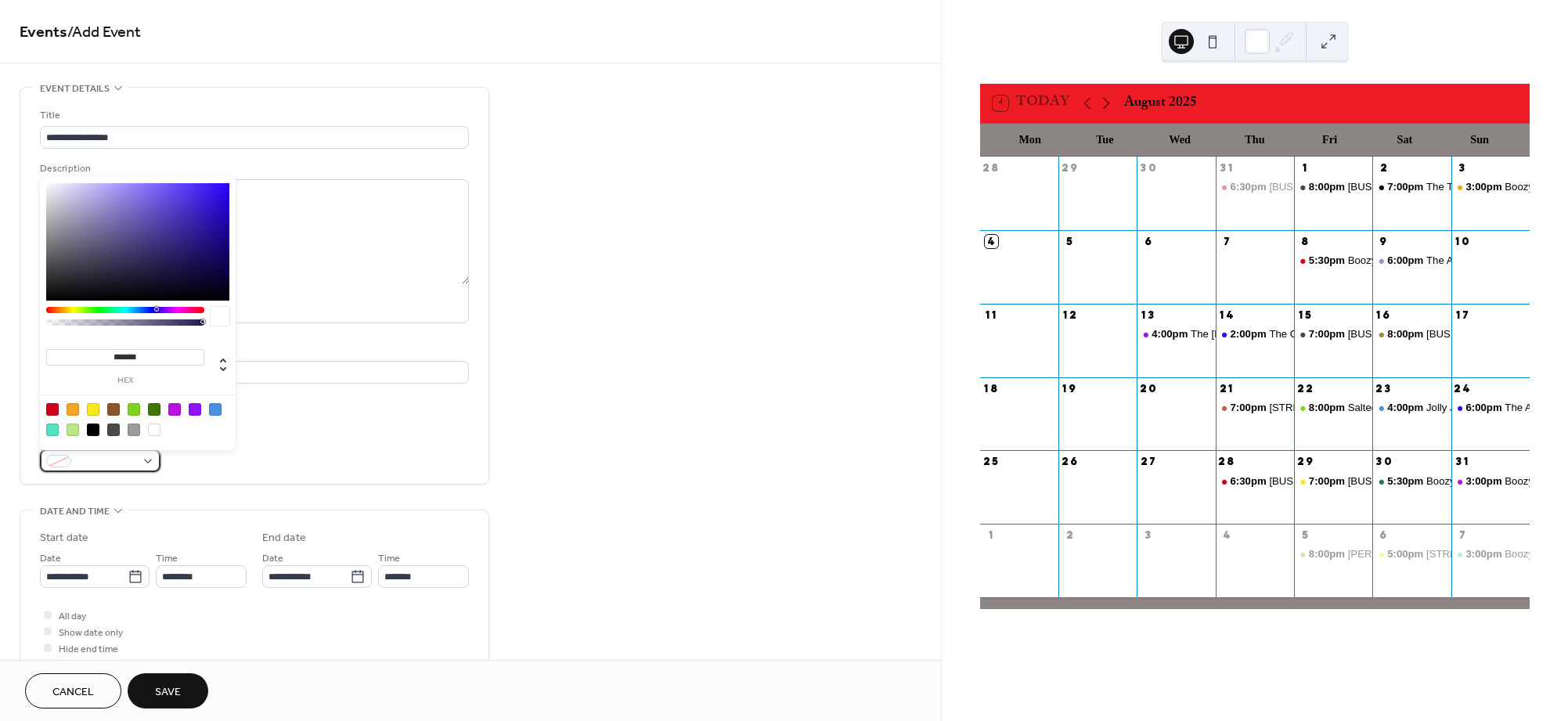 click at bounding box center (100, 460) 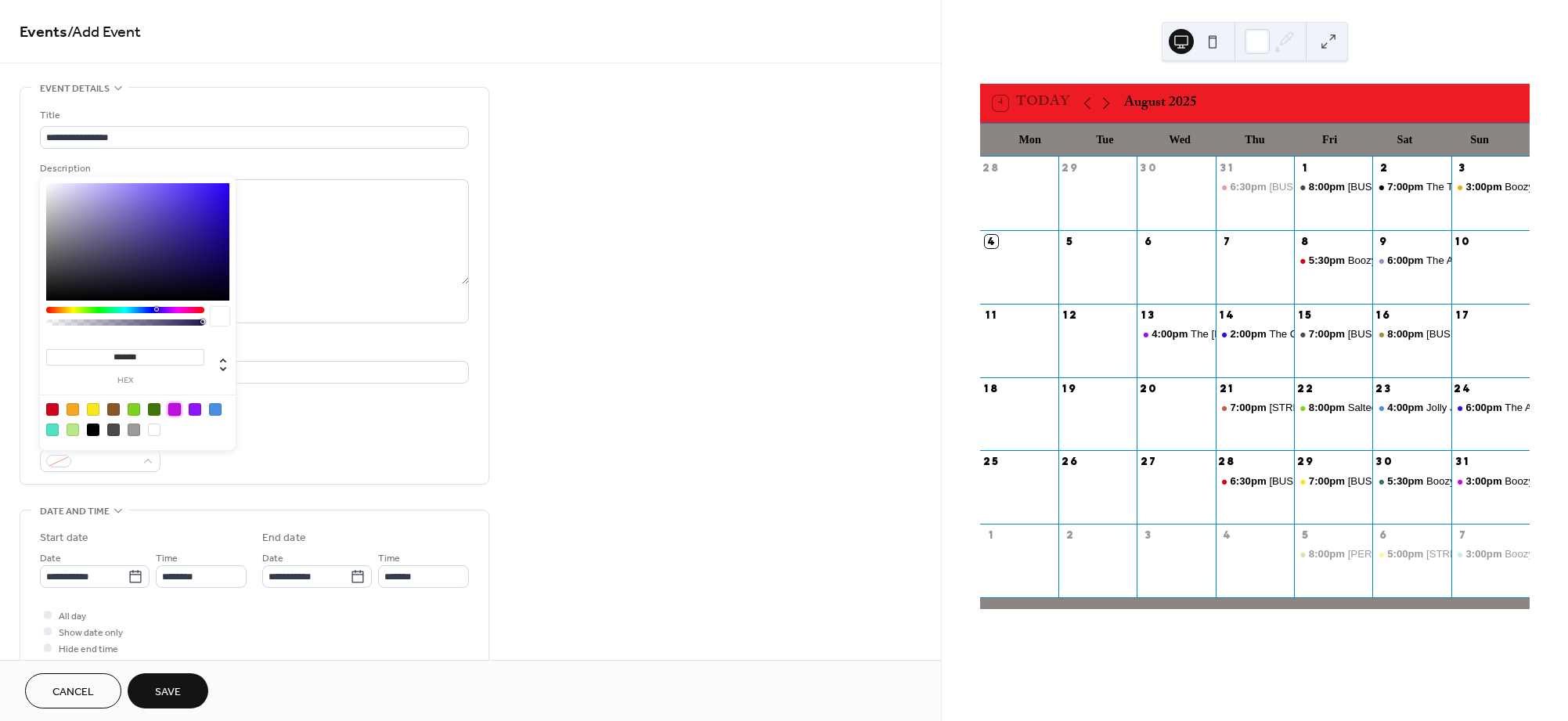 click at bounding box center (175, 409) 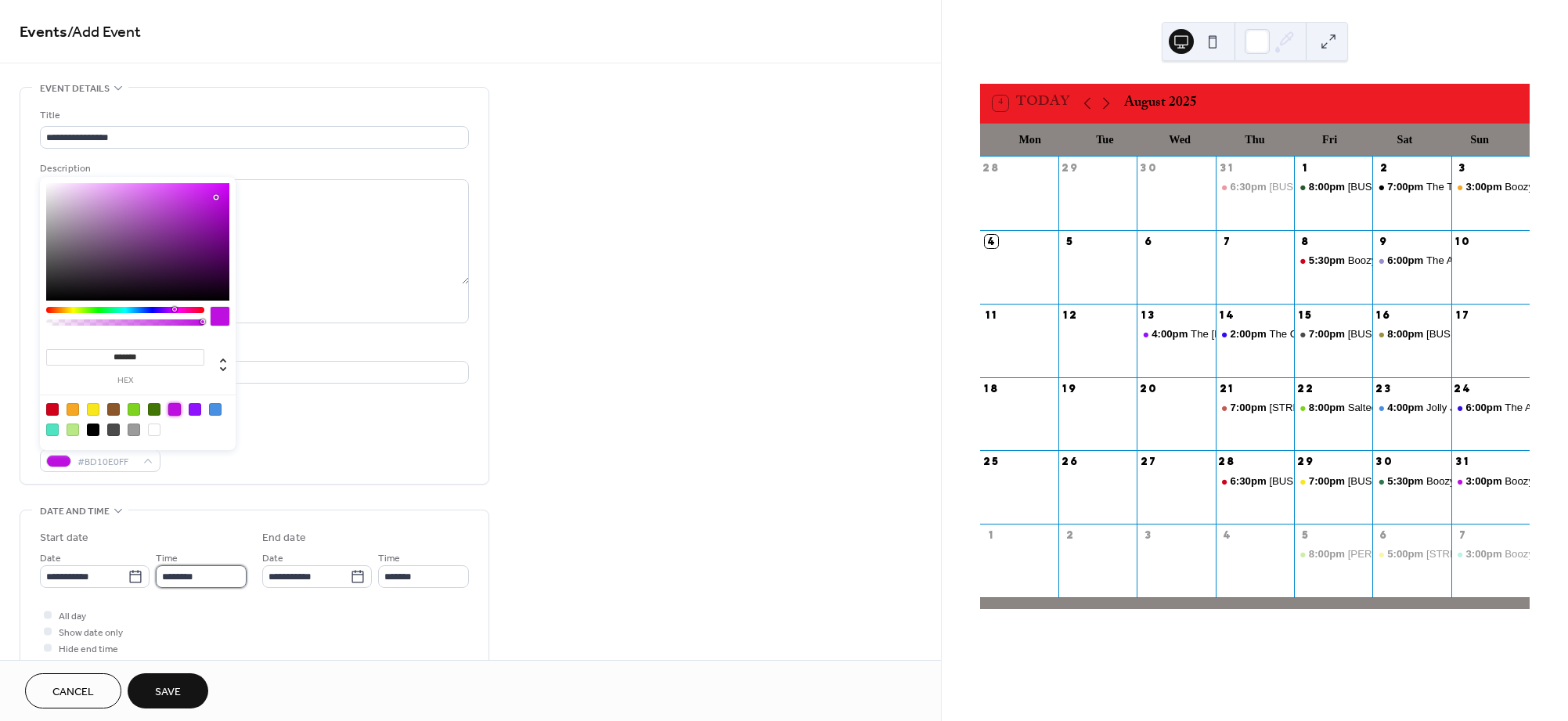 click on "********" at bounding box center [201, 576] 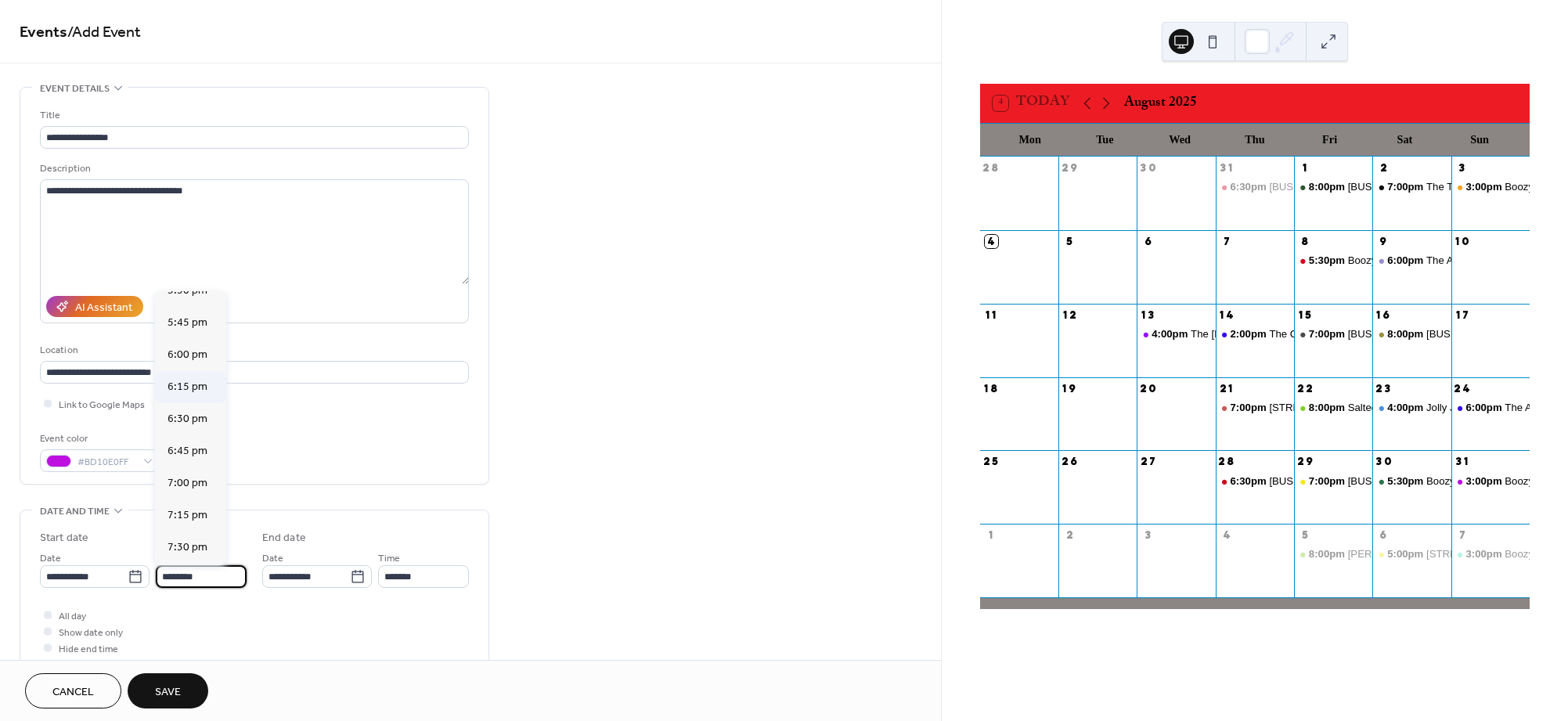 scroll, scrollTop: 2264, scrollLeft: 0, axis: vertical 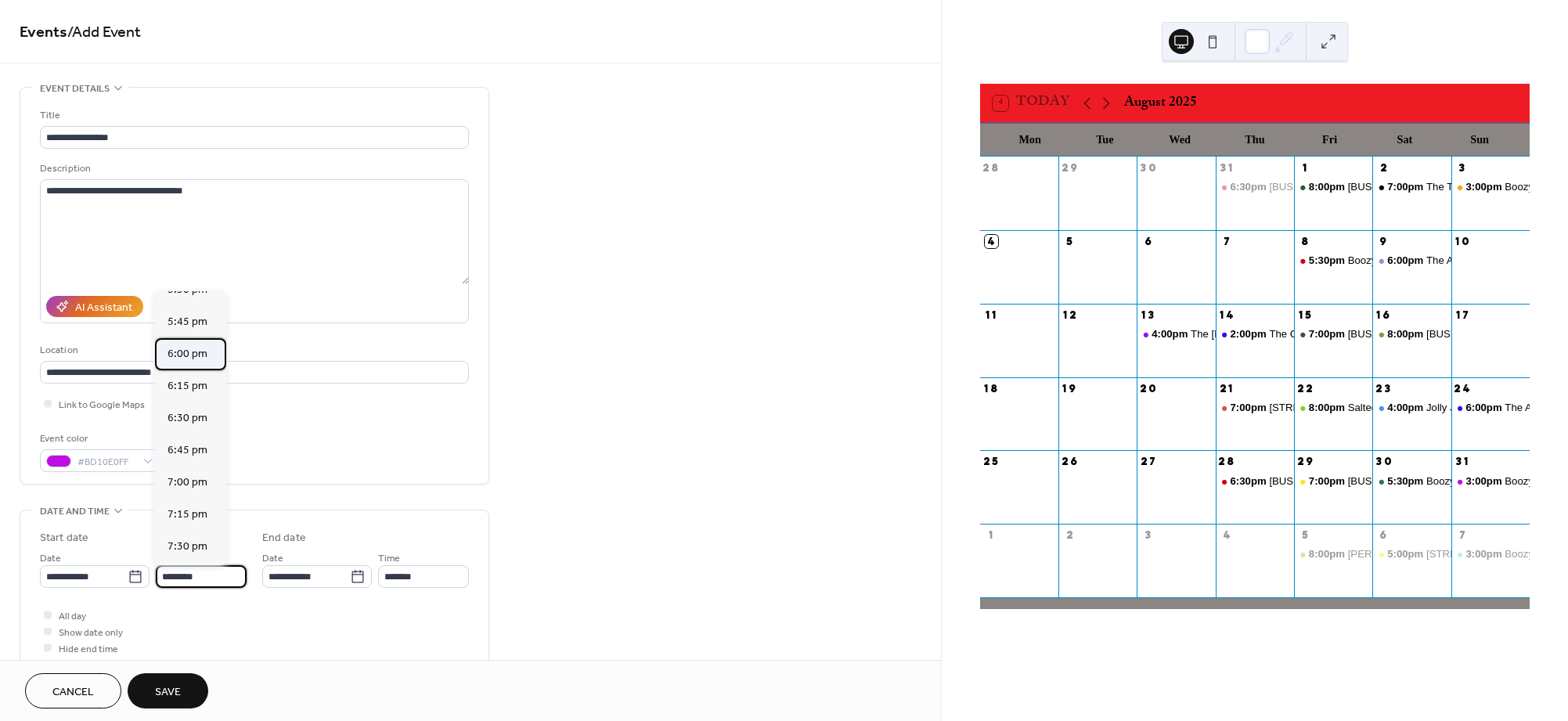 click on "6:00 pm" at bounding box center [187, 354] 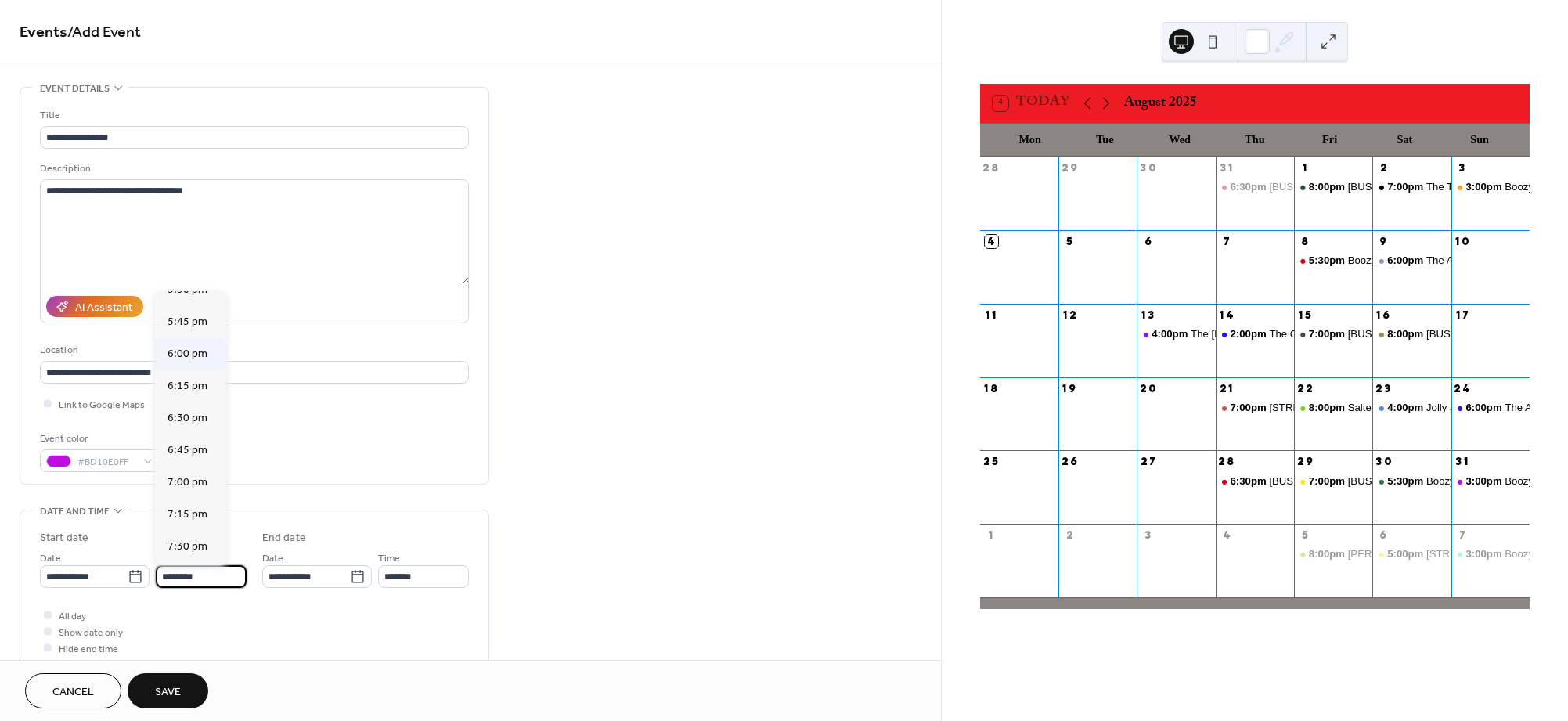 type on "*******" 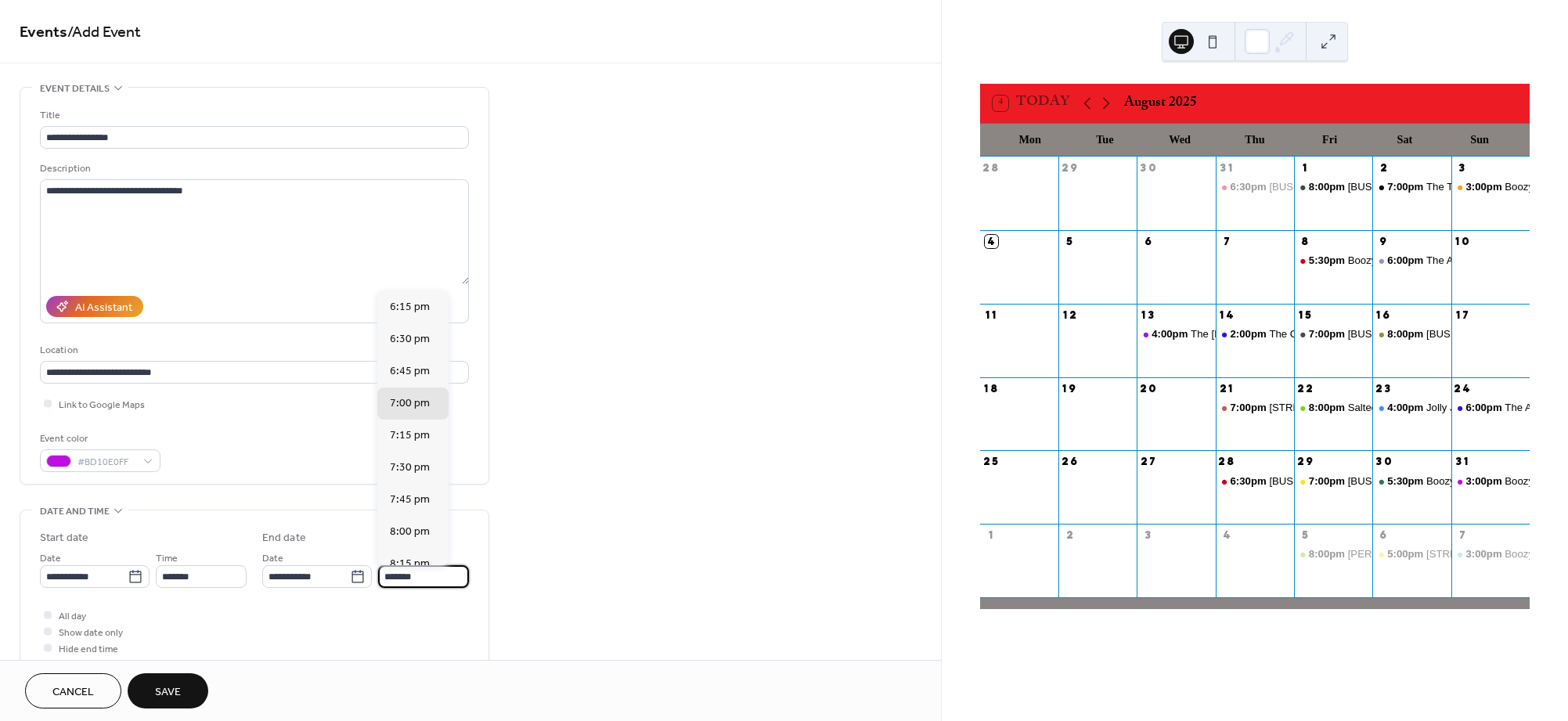 click on "*******" at bounding box center [424, 576] 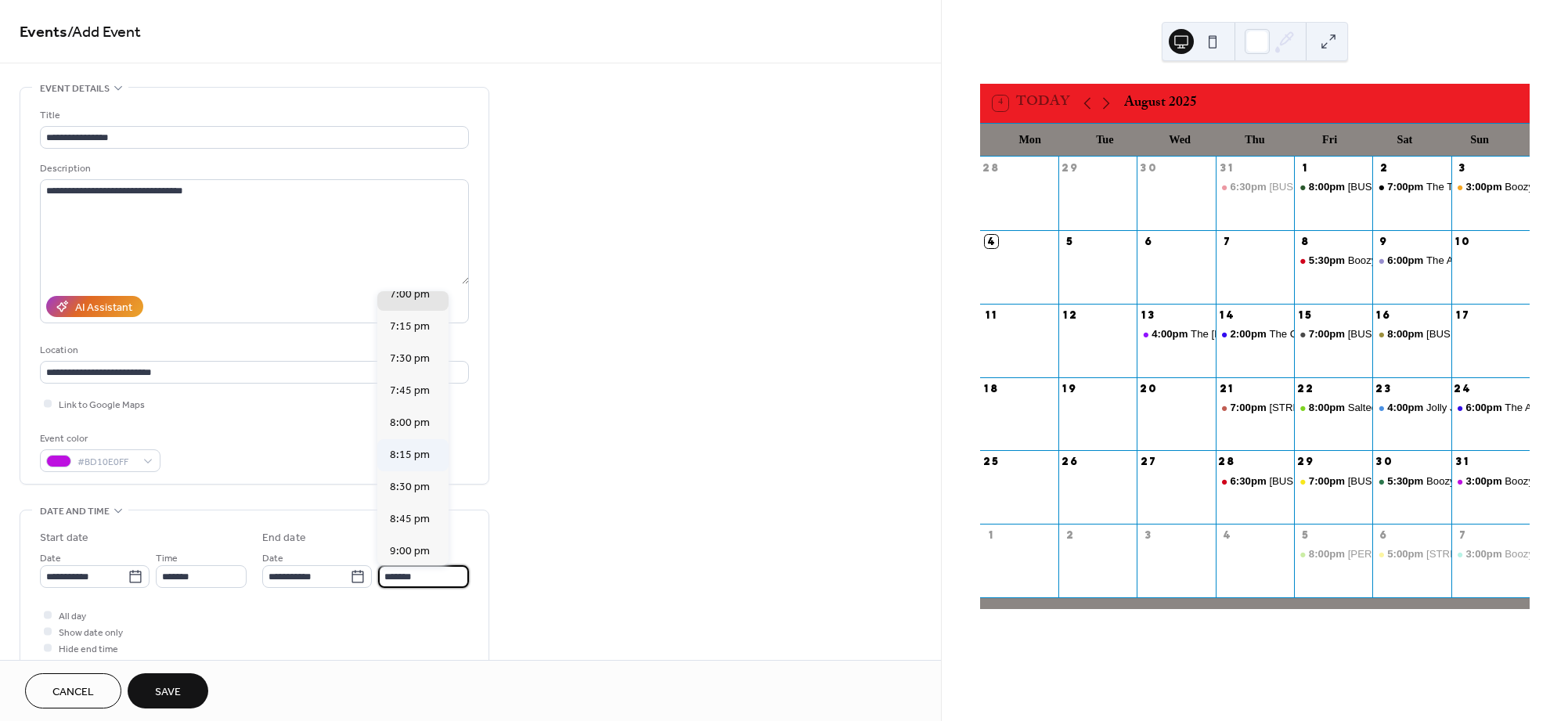 scroll, scrollTop: 114, scrollLeft: 0, axis: vertical 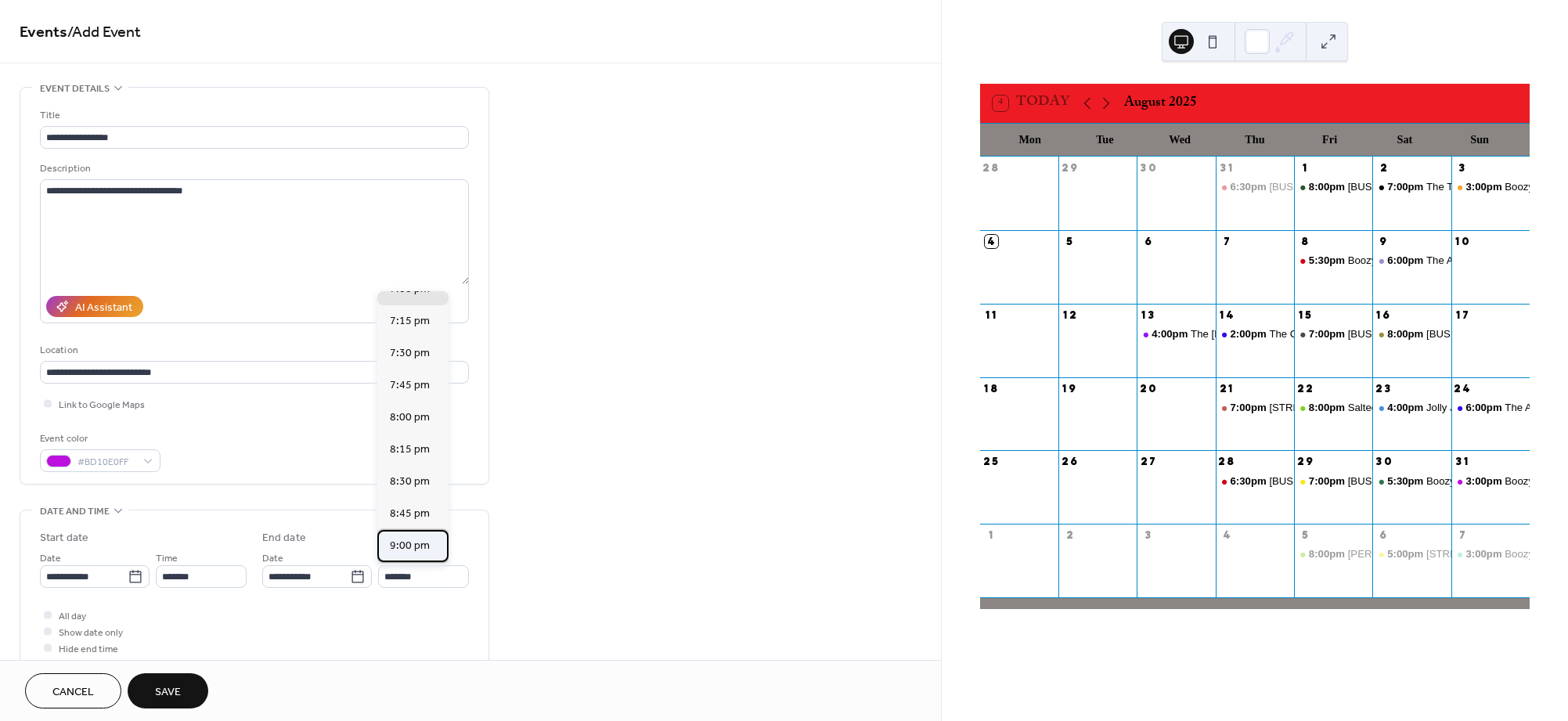 click on "9:00 pm" at bounding box center (413, 546) 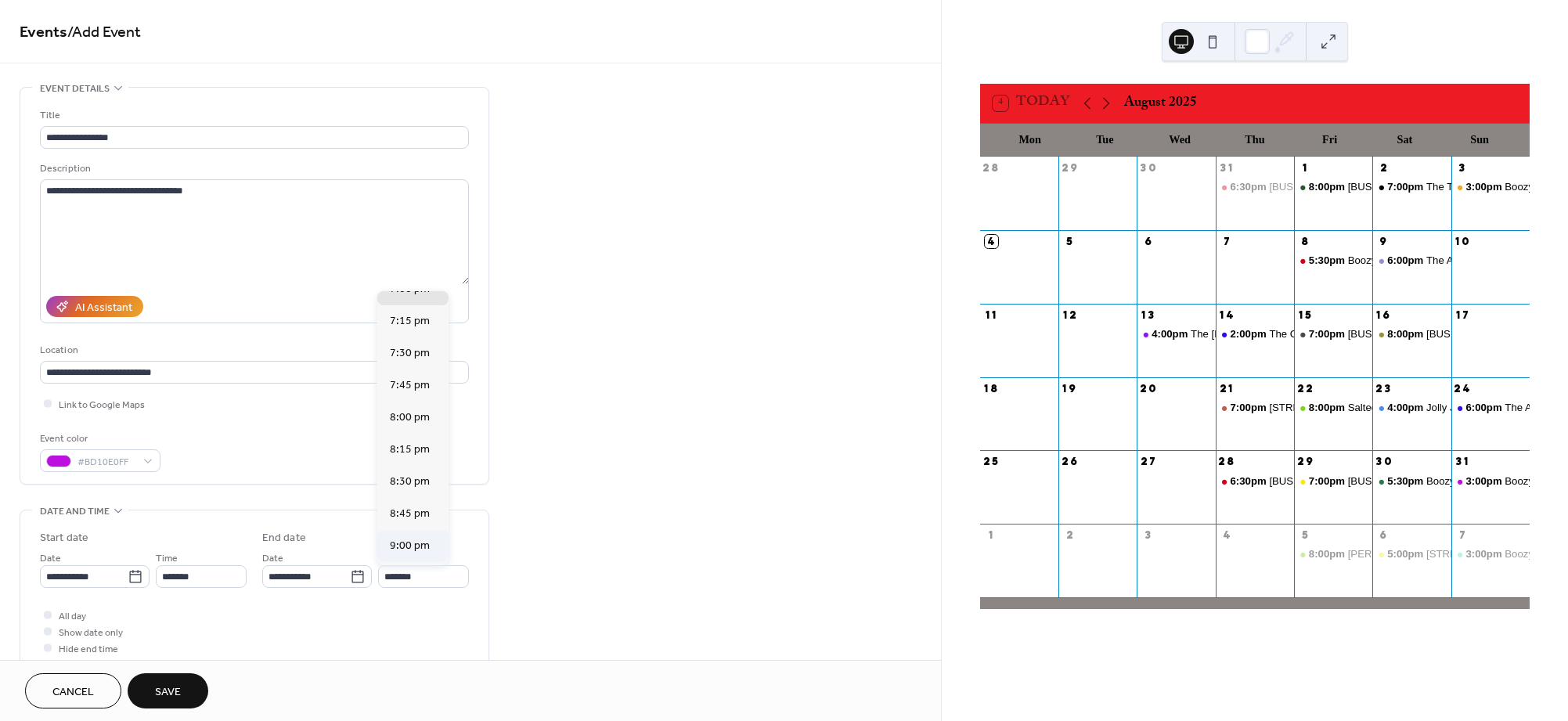 type on "*******" 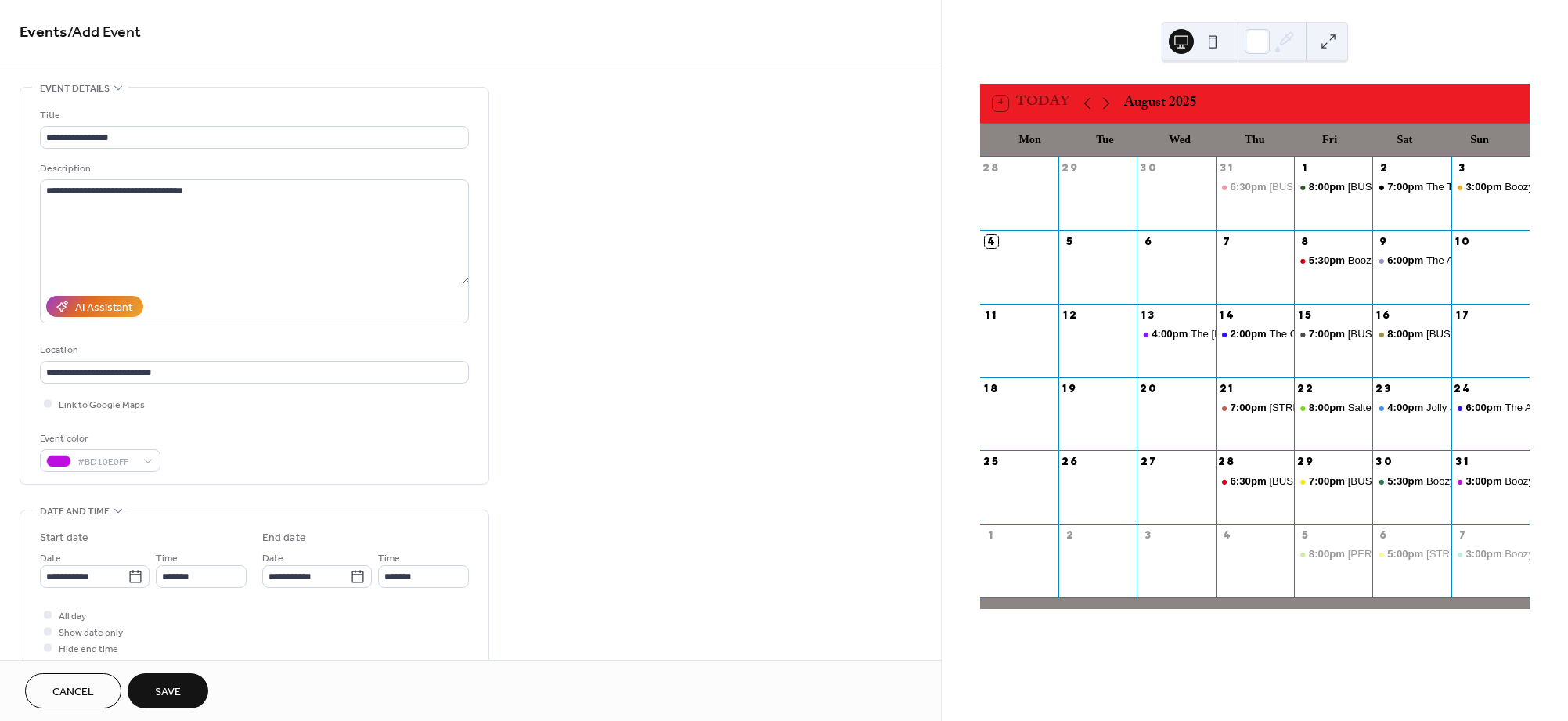 click on "Save" at bounding box center [168, 690] 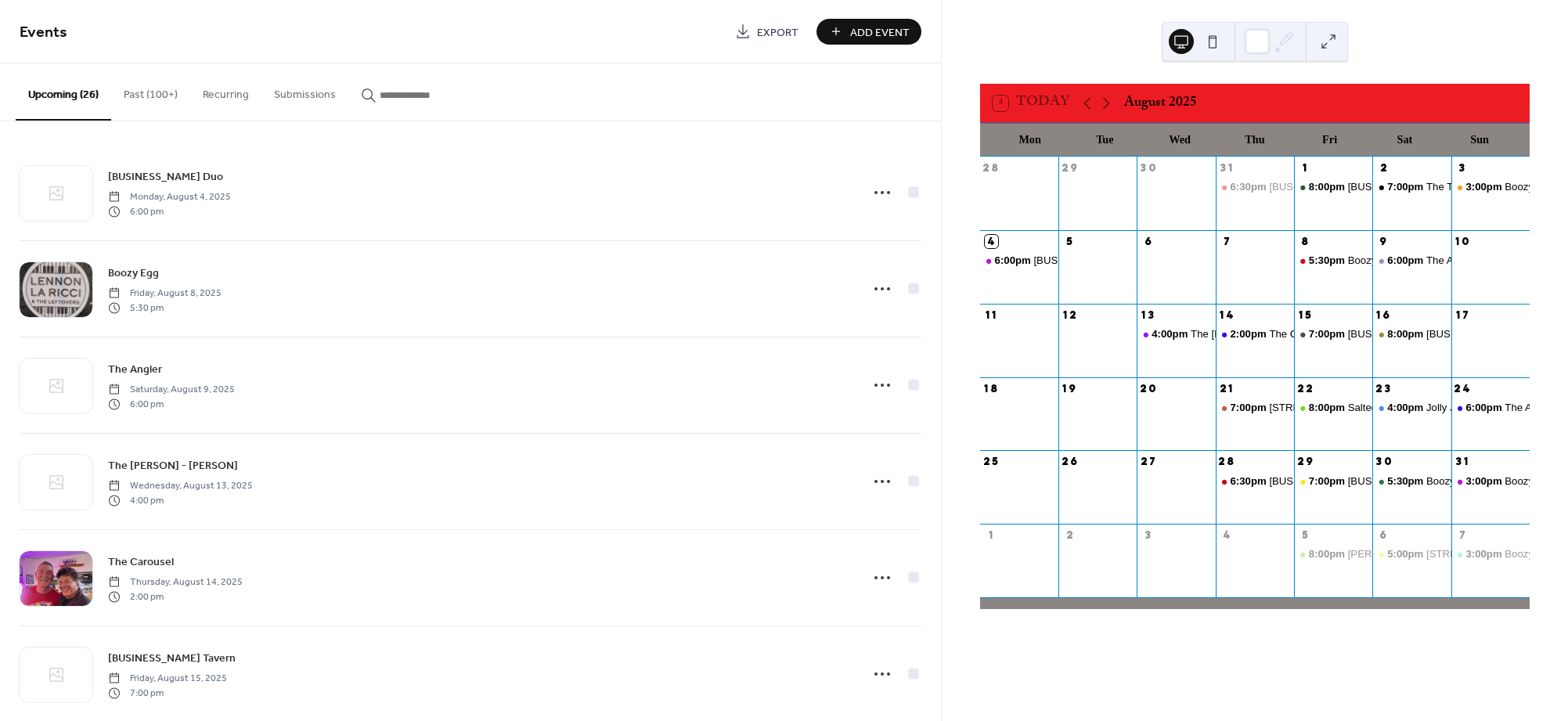 click on "[TIME] [PERSON]-[PERSON]" at bounding box center [1176, 349] 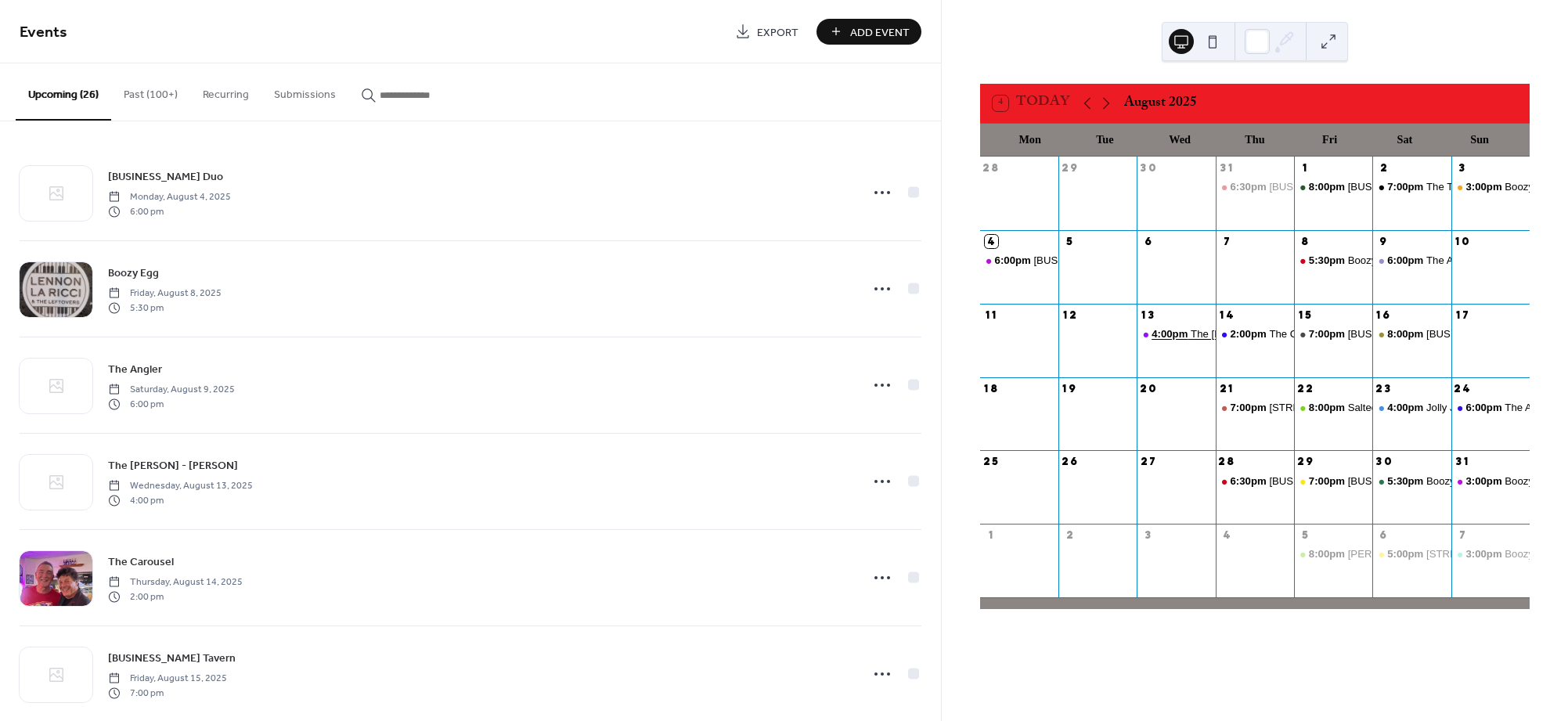 click on "4:00pm" at bounding box center (1171, 334) 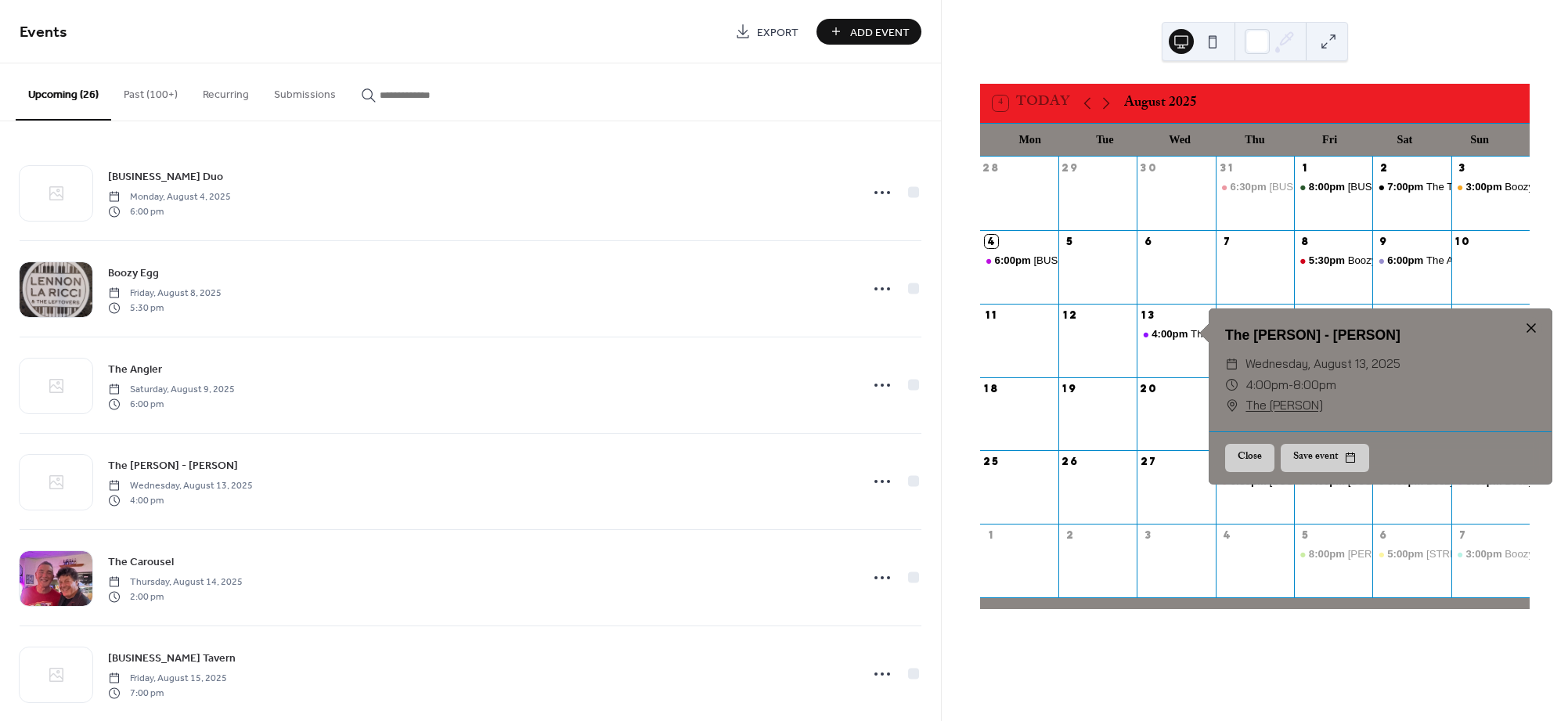 click at bounding box center [1531, 328] 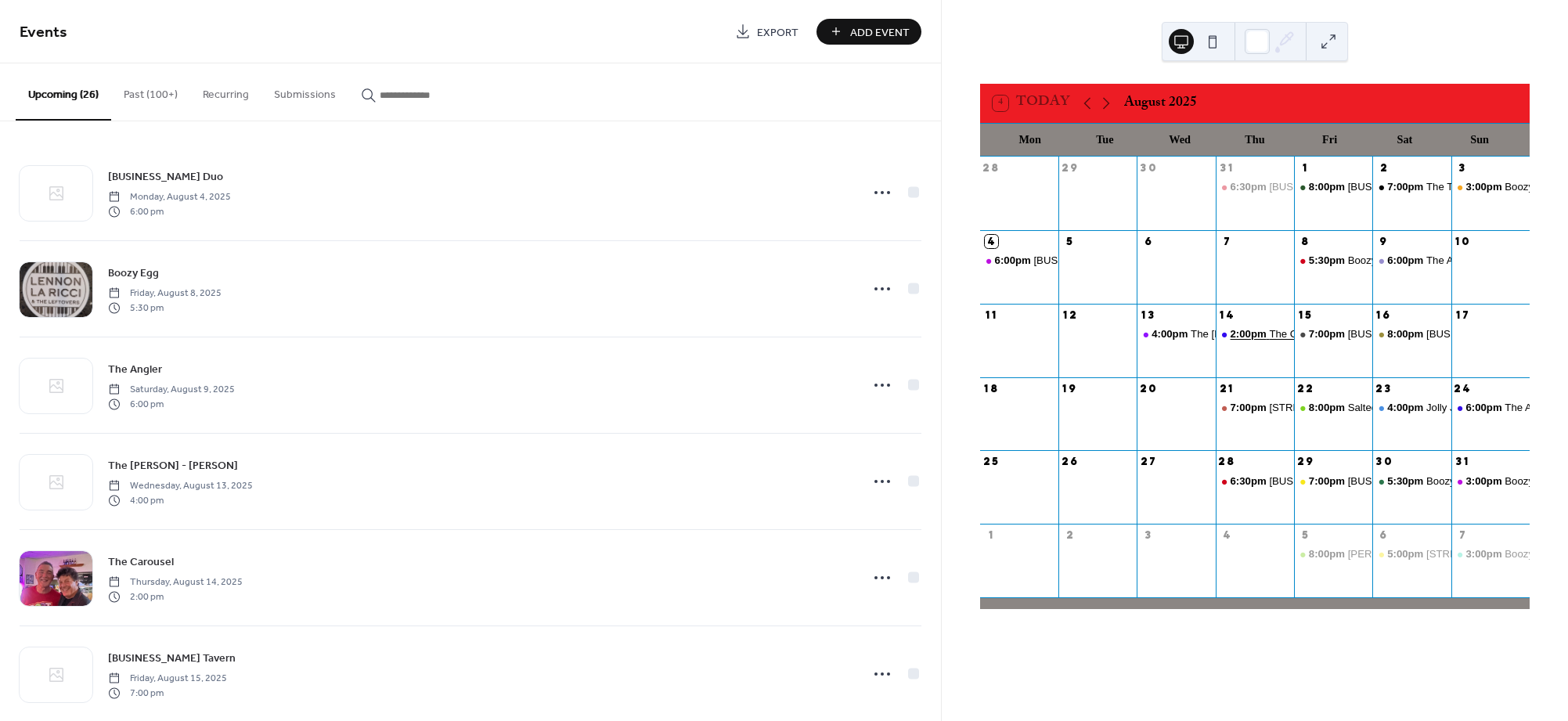 click on "2:00pm" at bounding box center [1250, 334] 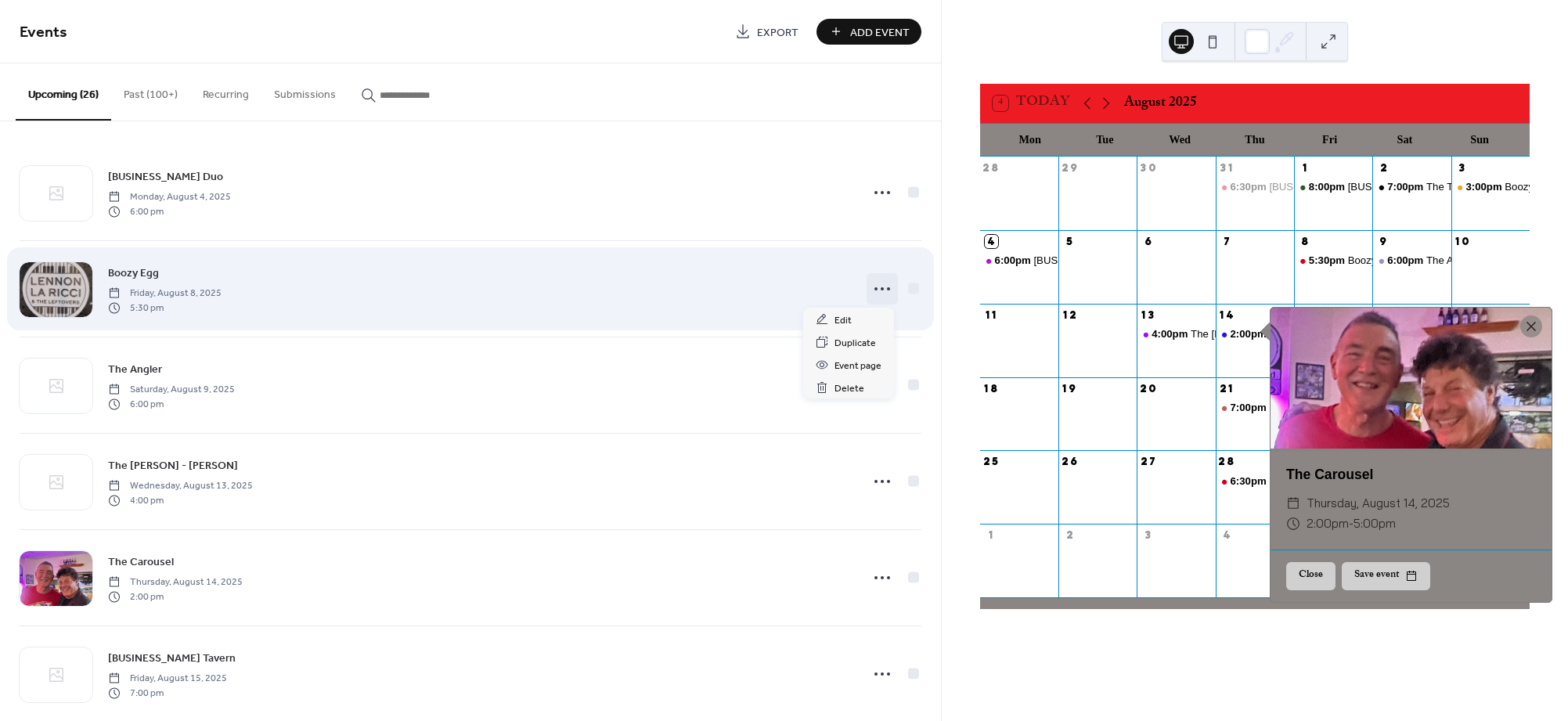 click 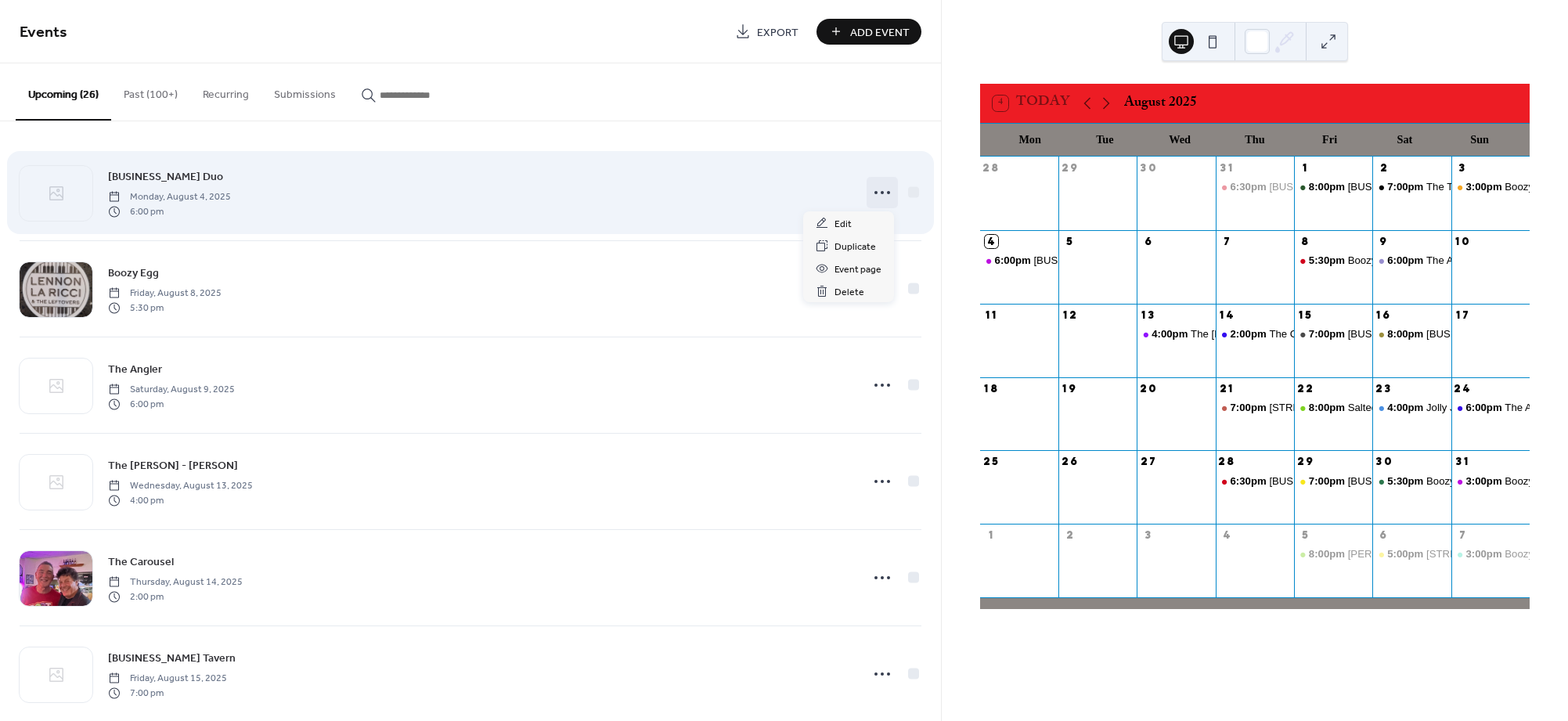 click 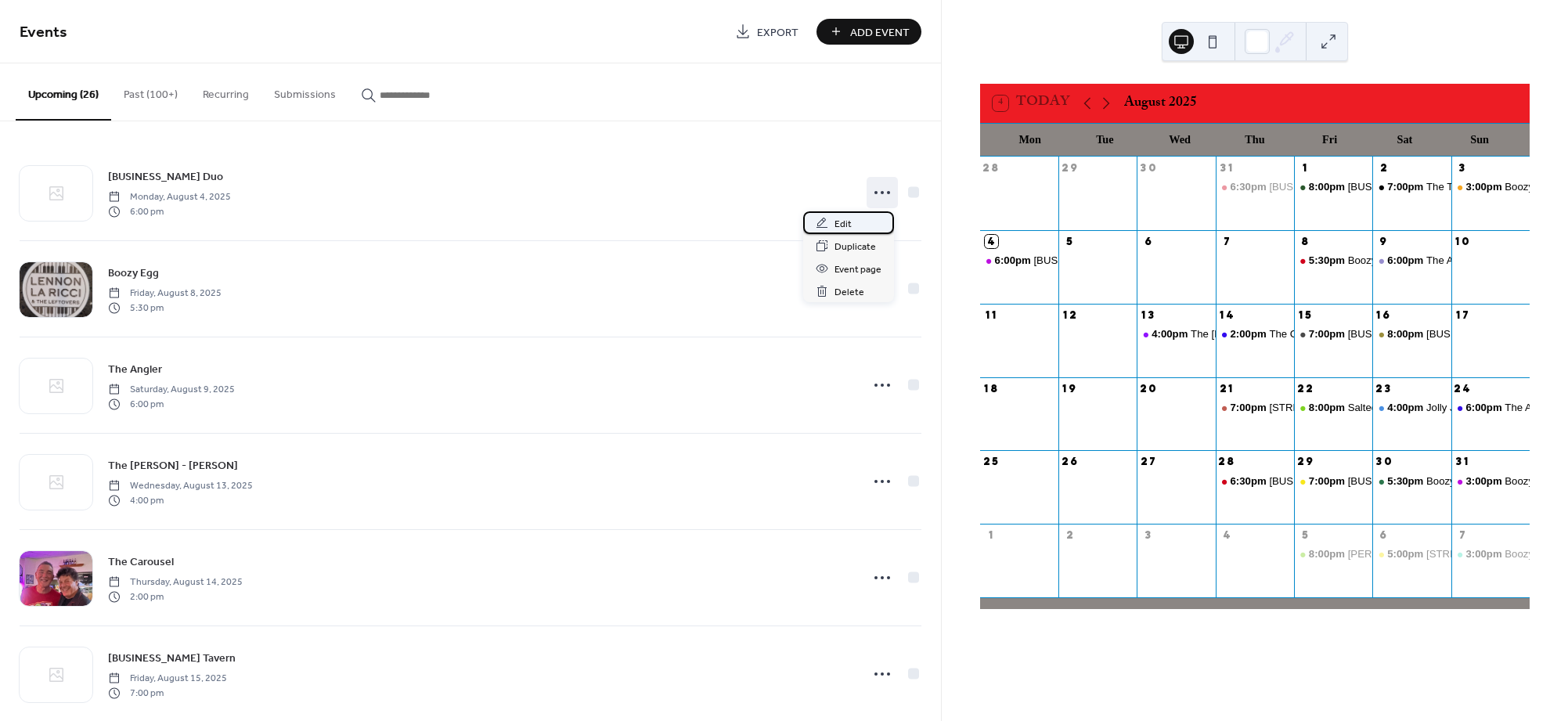 click on "Edit" at bounding box center (843, 224) 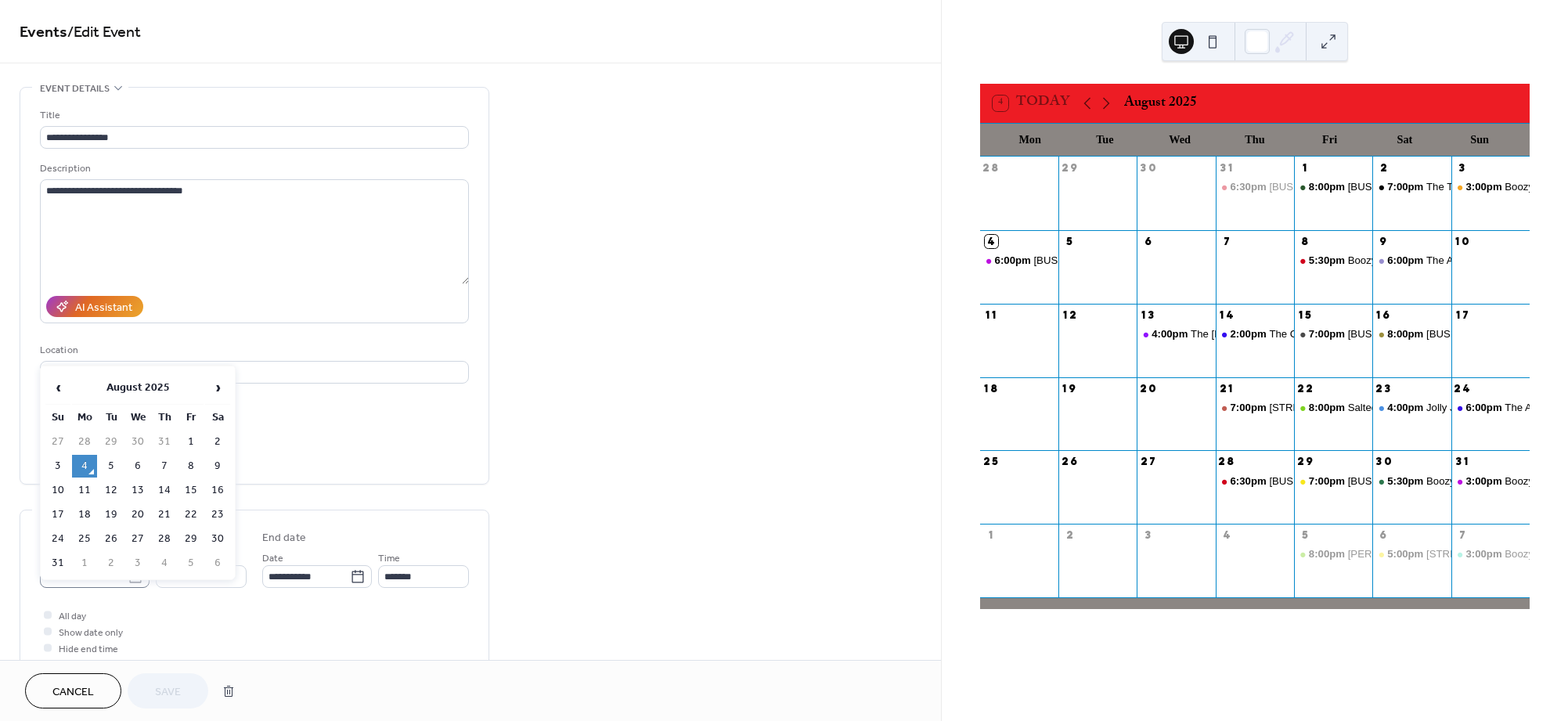 click 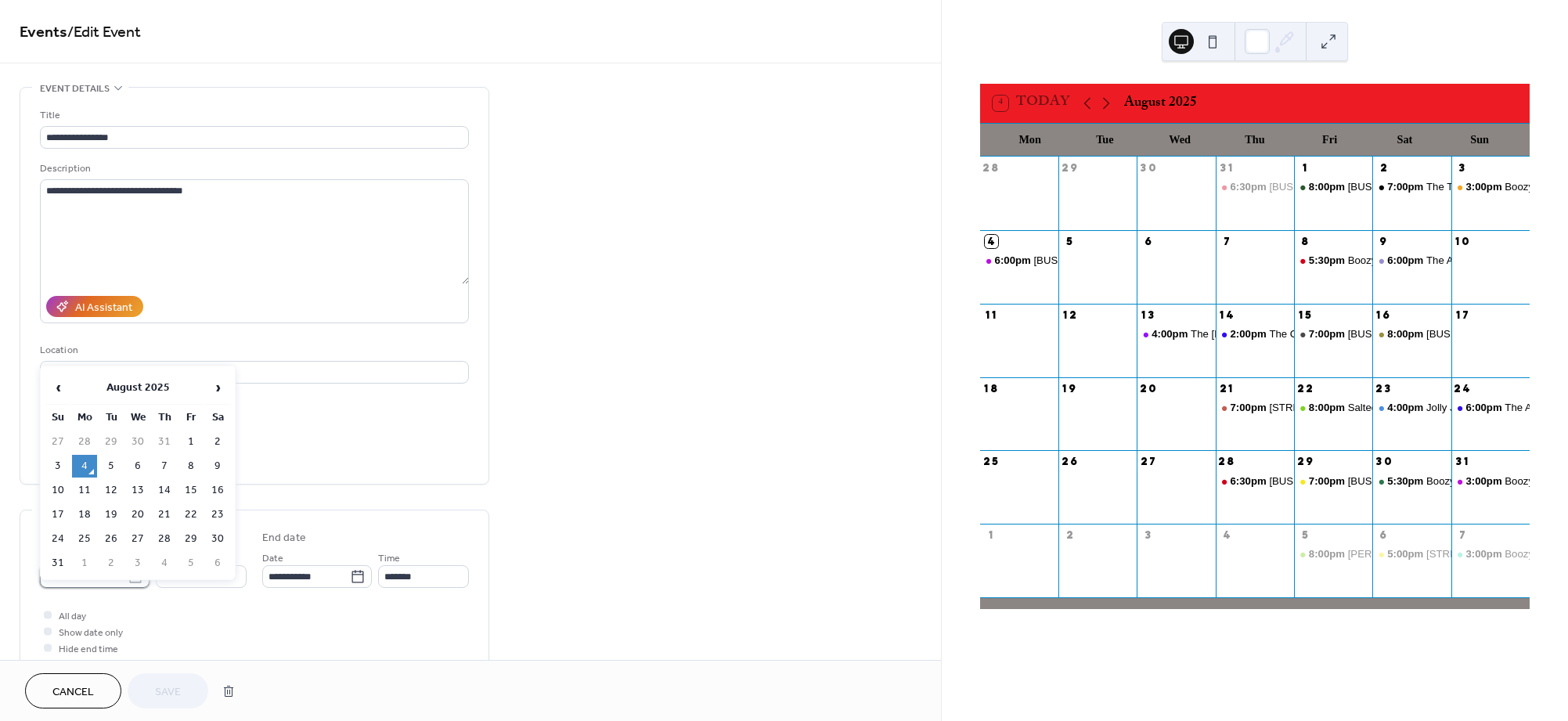 click on "**********" at bounding box center [84, 576] 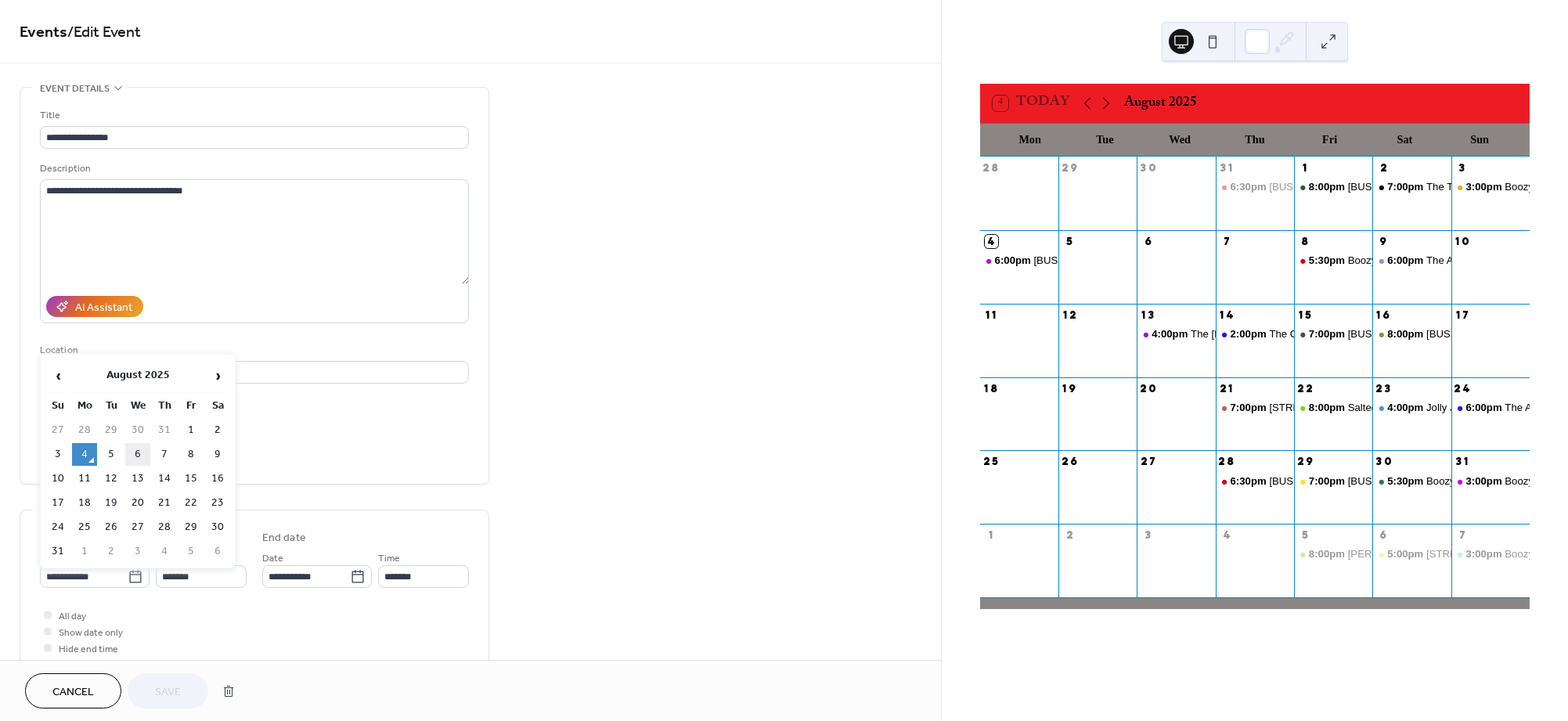 click on "6" at bounding box center [138, 454] 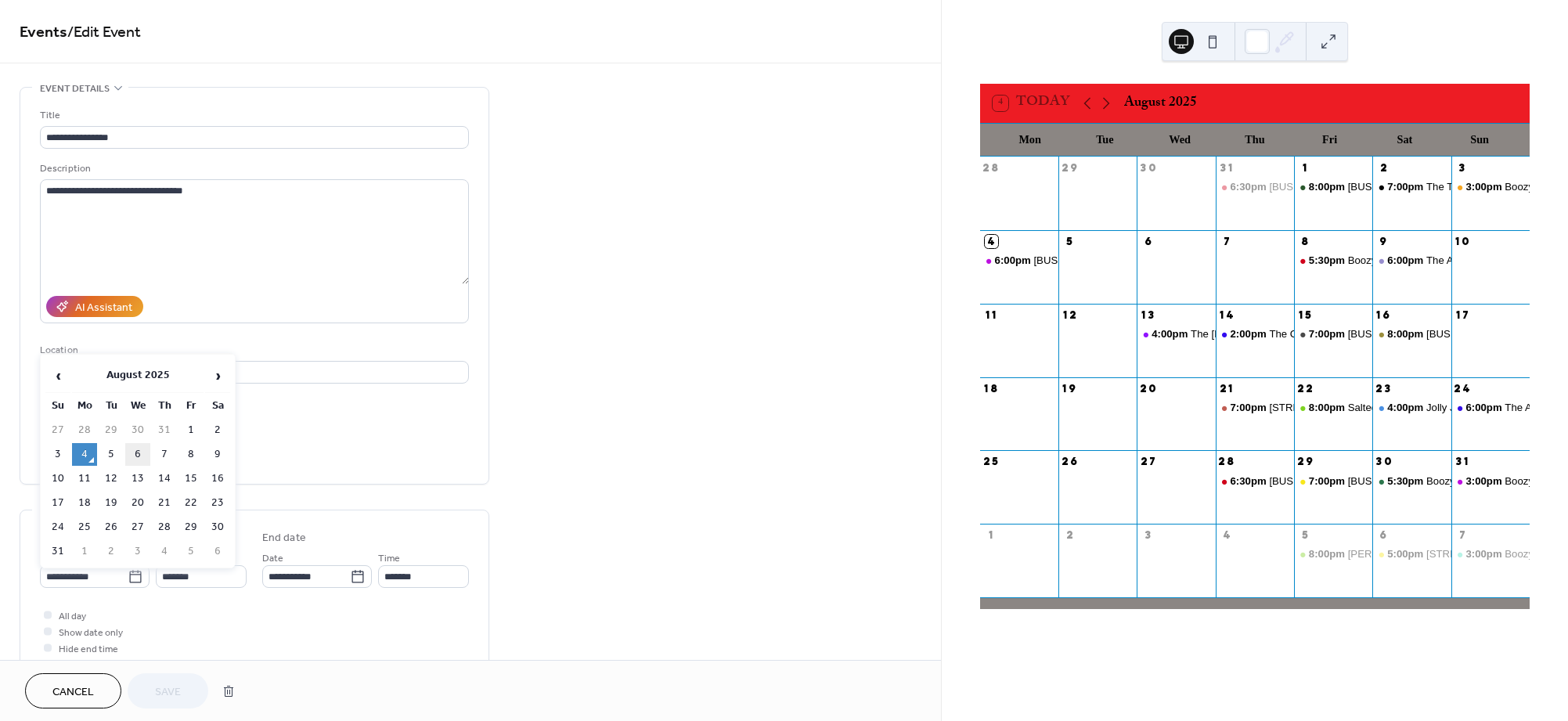 type on "**********" 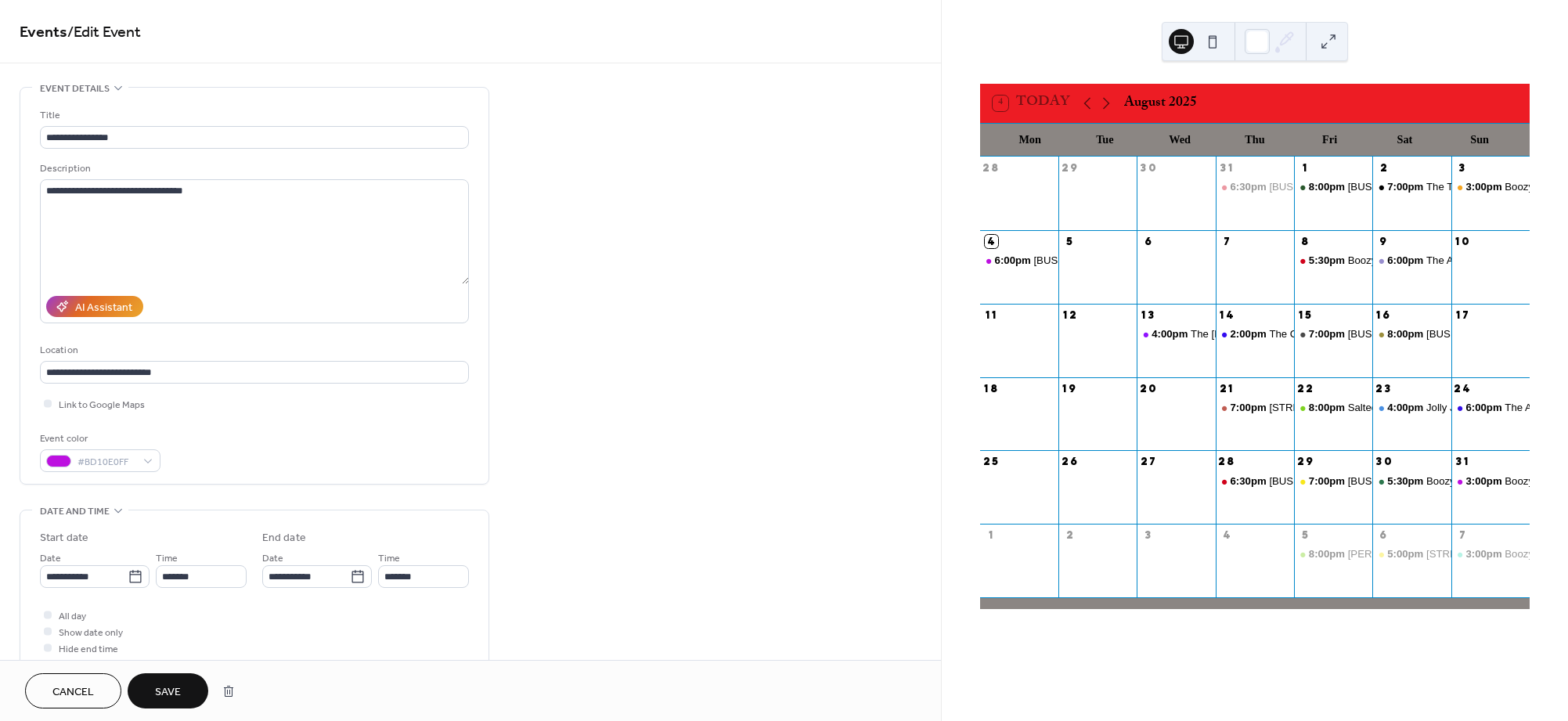 click on "Save" at bounding box center [168, 692] 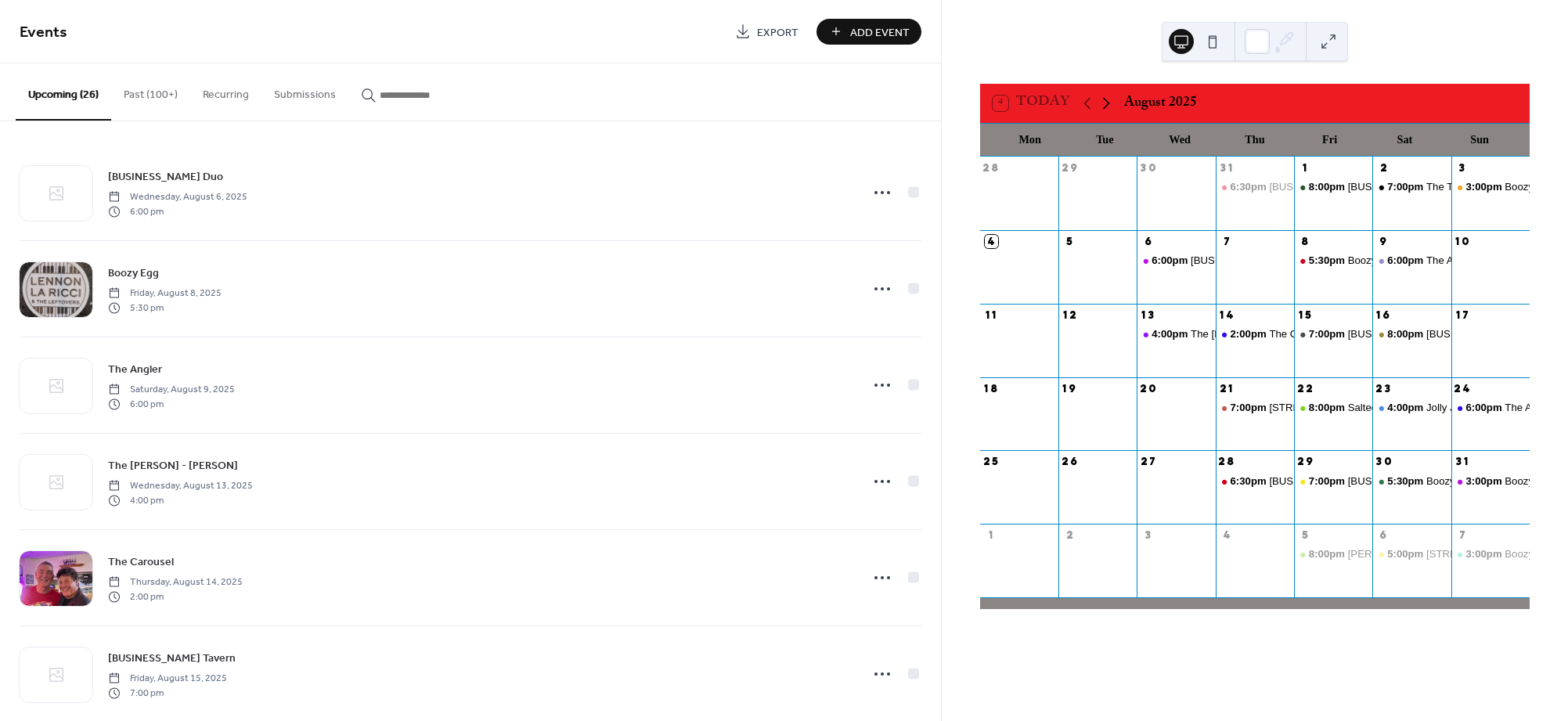 click 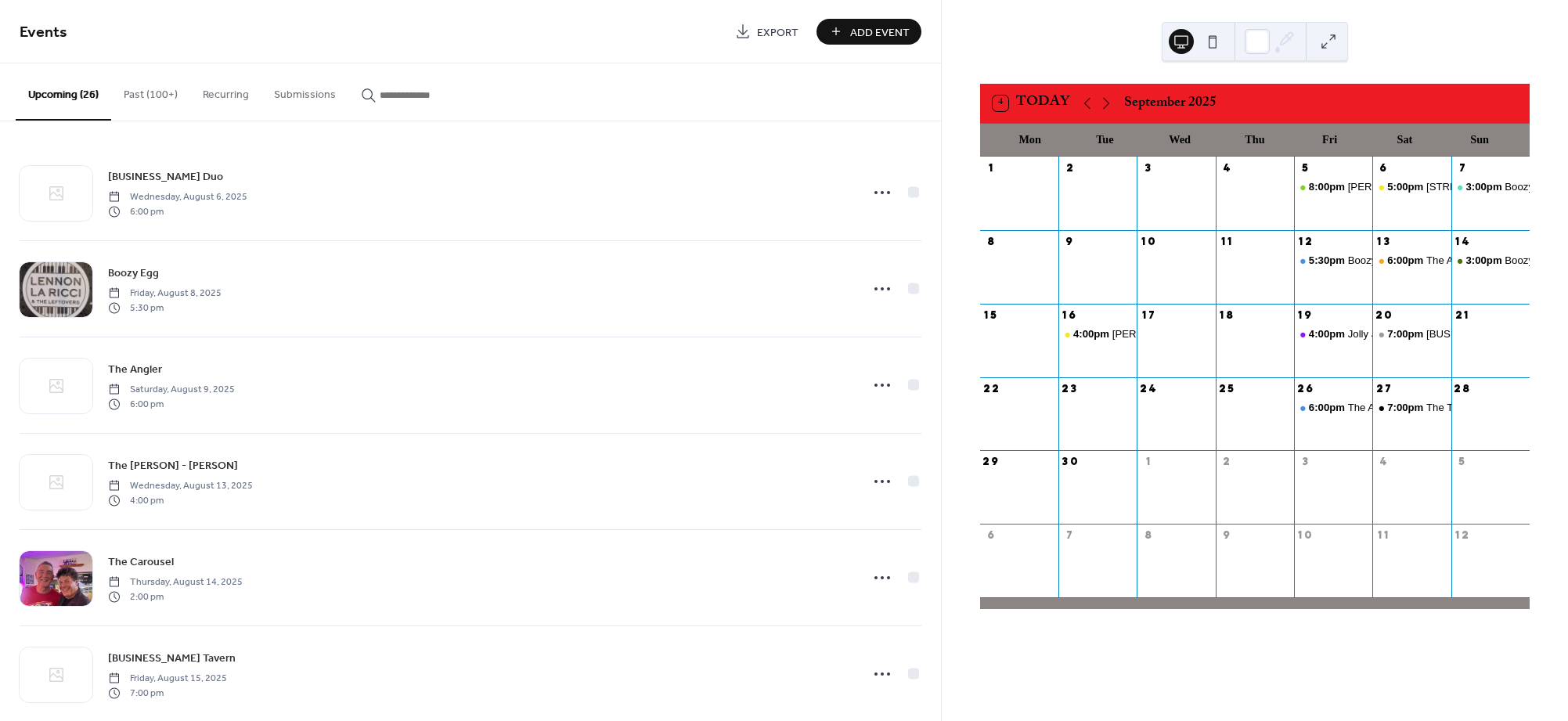click on "Add Event" at bounding box center [880, 32] 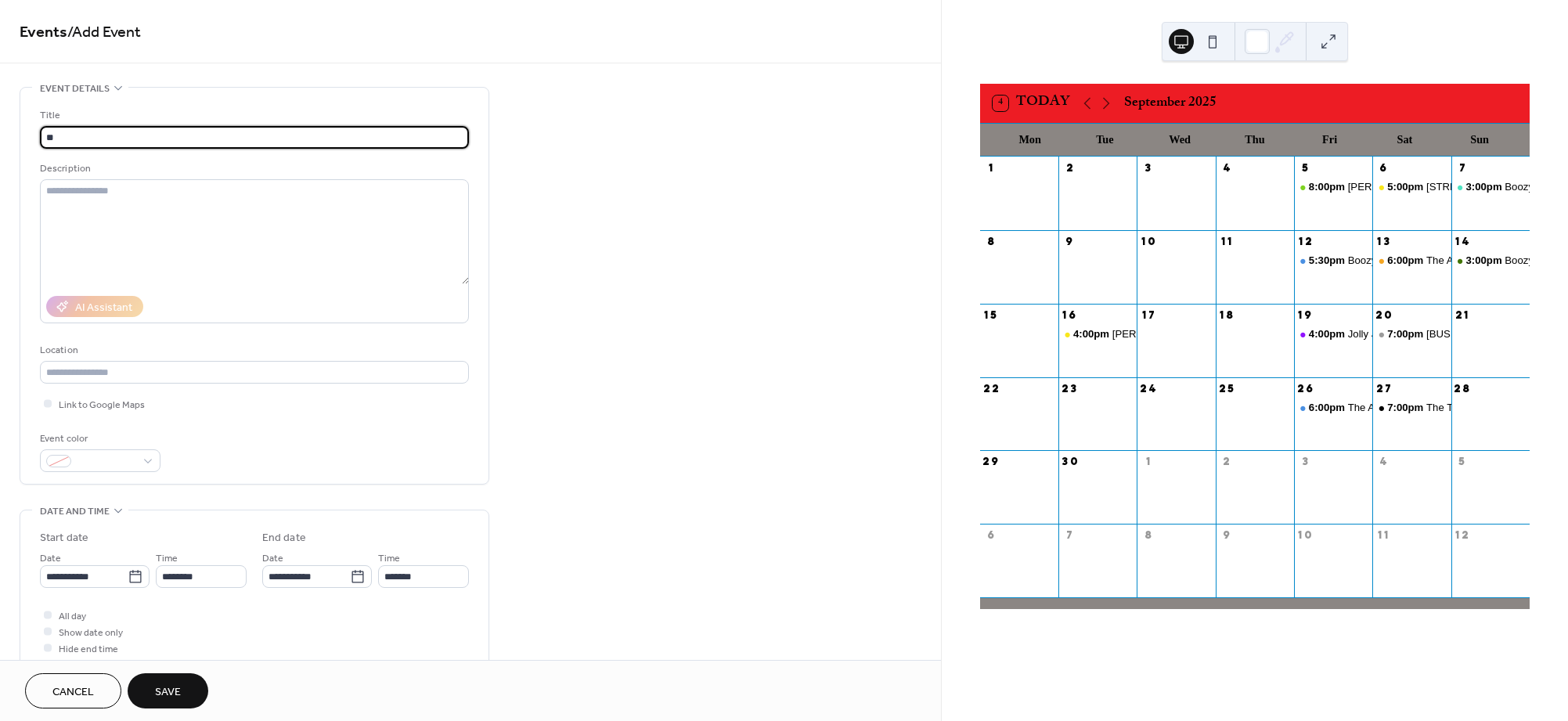 type on "*" 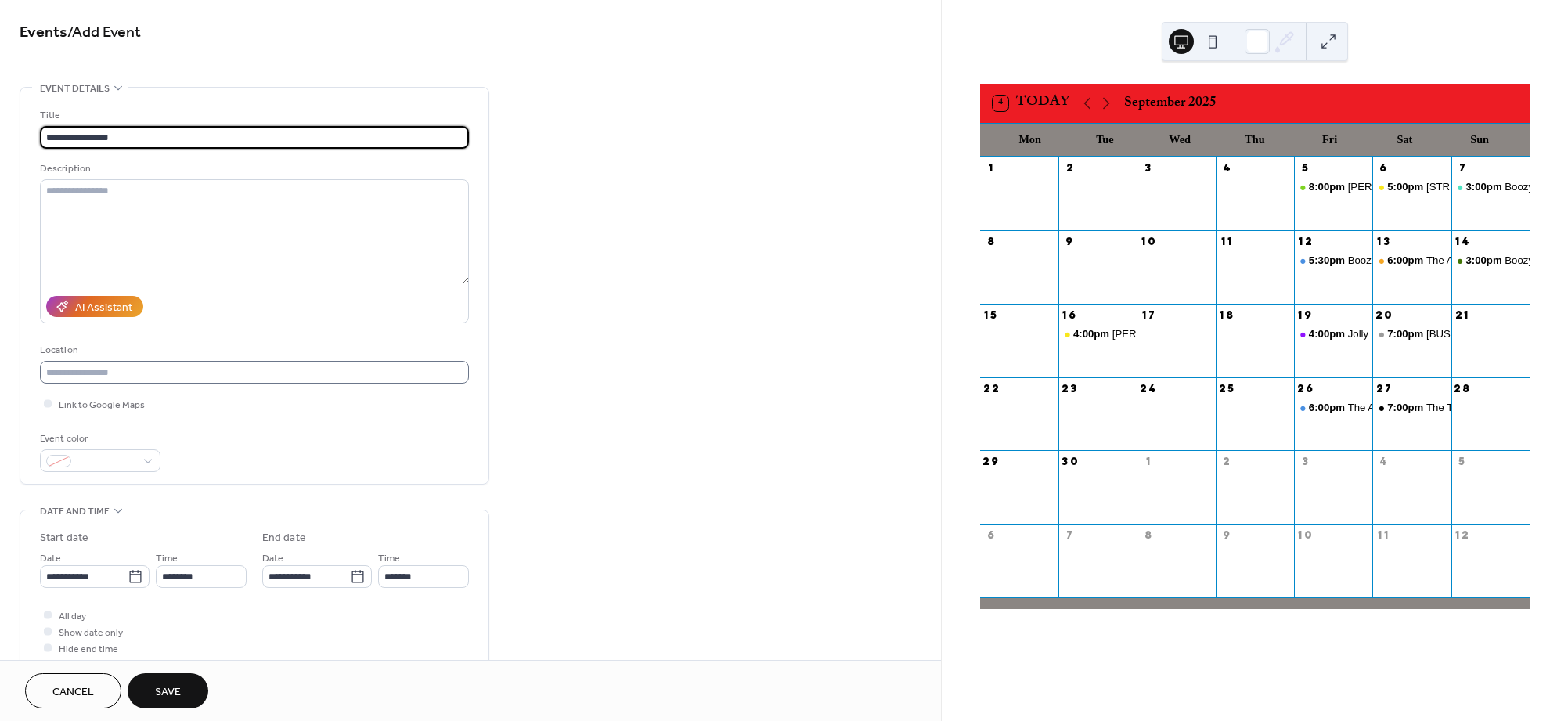 type on "**********" 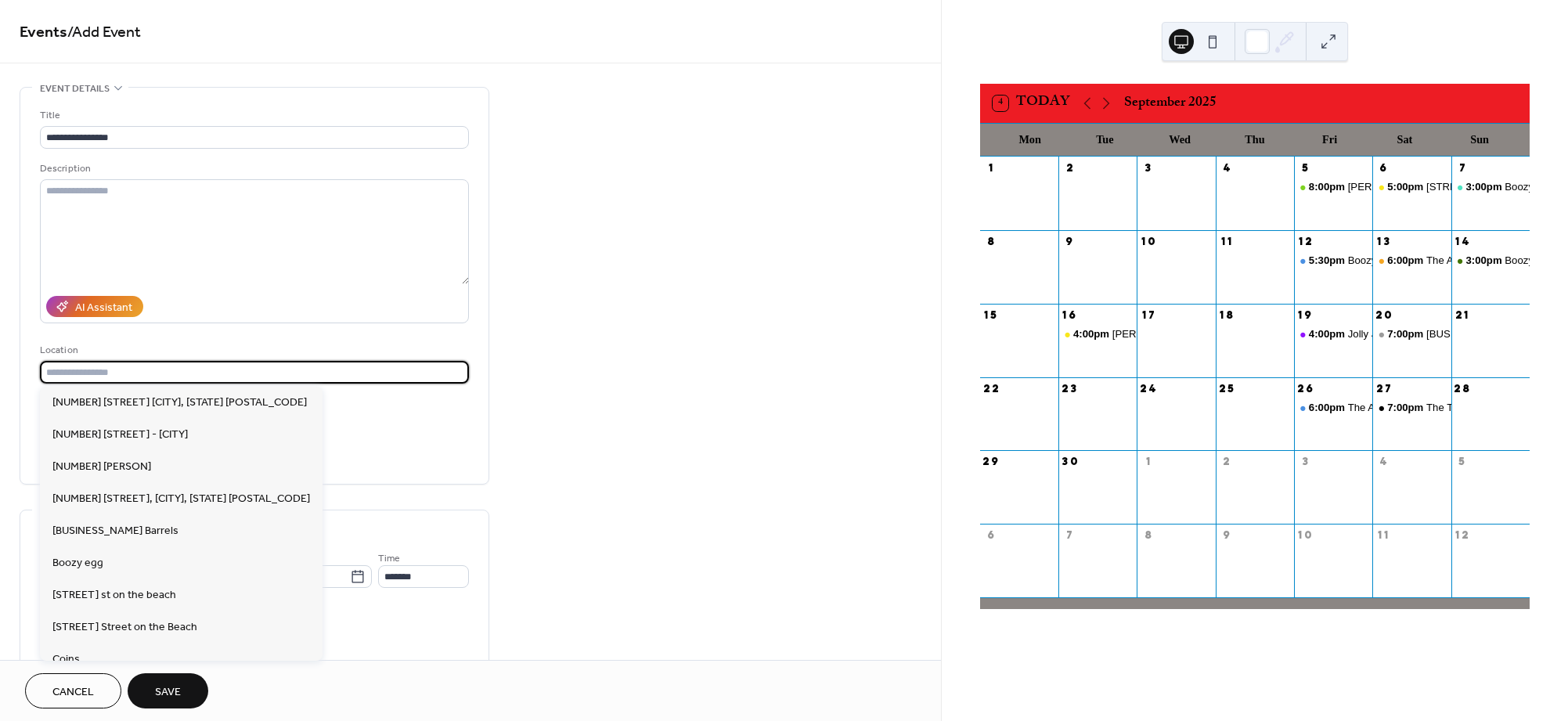 click at bounding box center [254, 372] 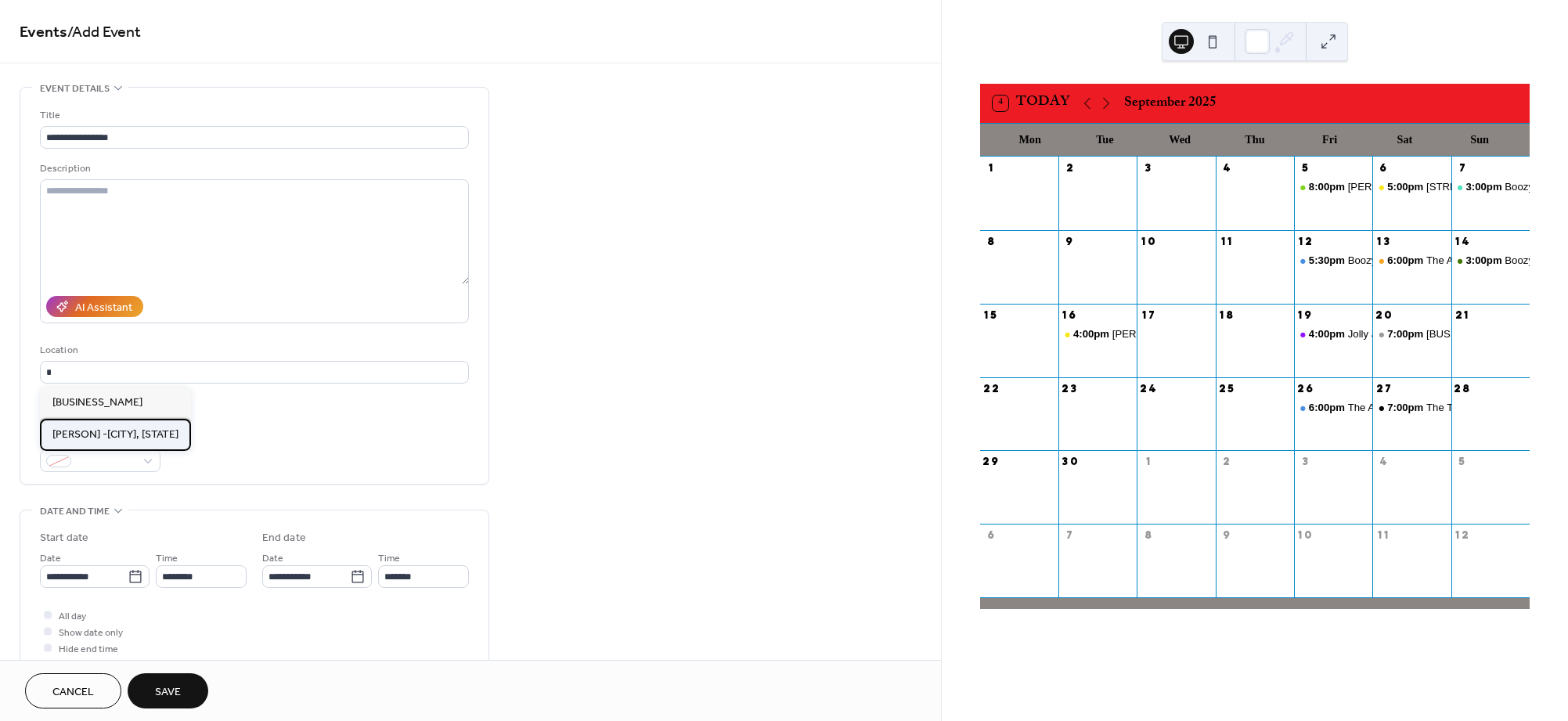 click on "[PERSON] -[CITY], [STATE]" at bounding box center [115, 434] 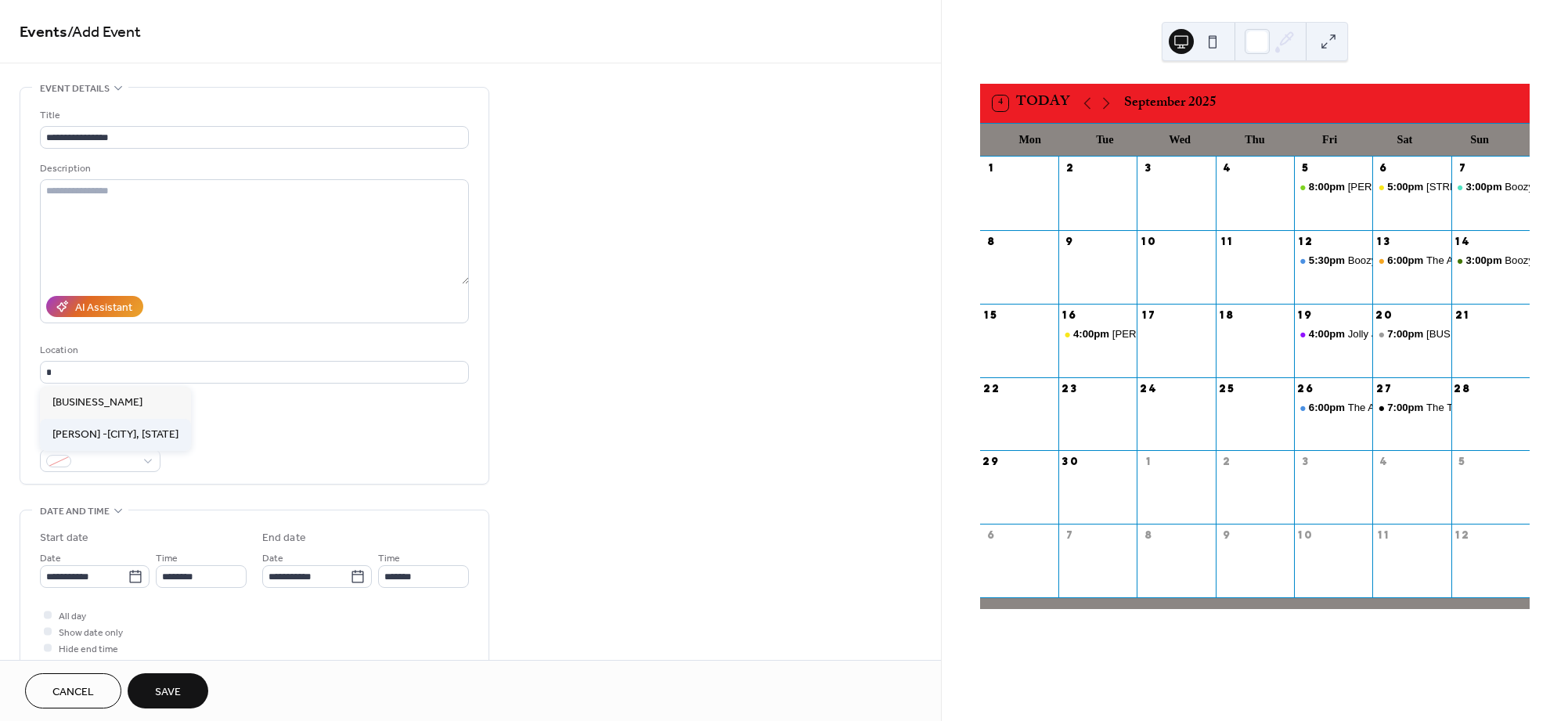 type on "**********" 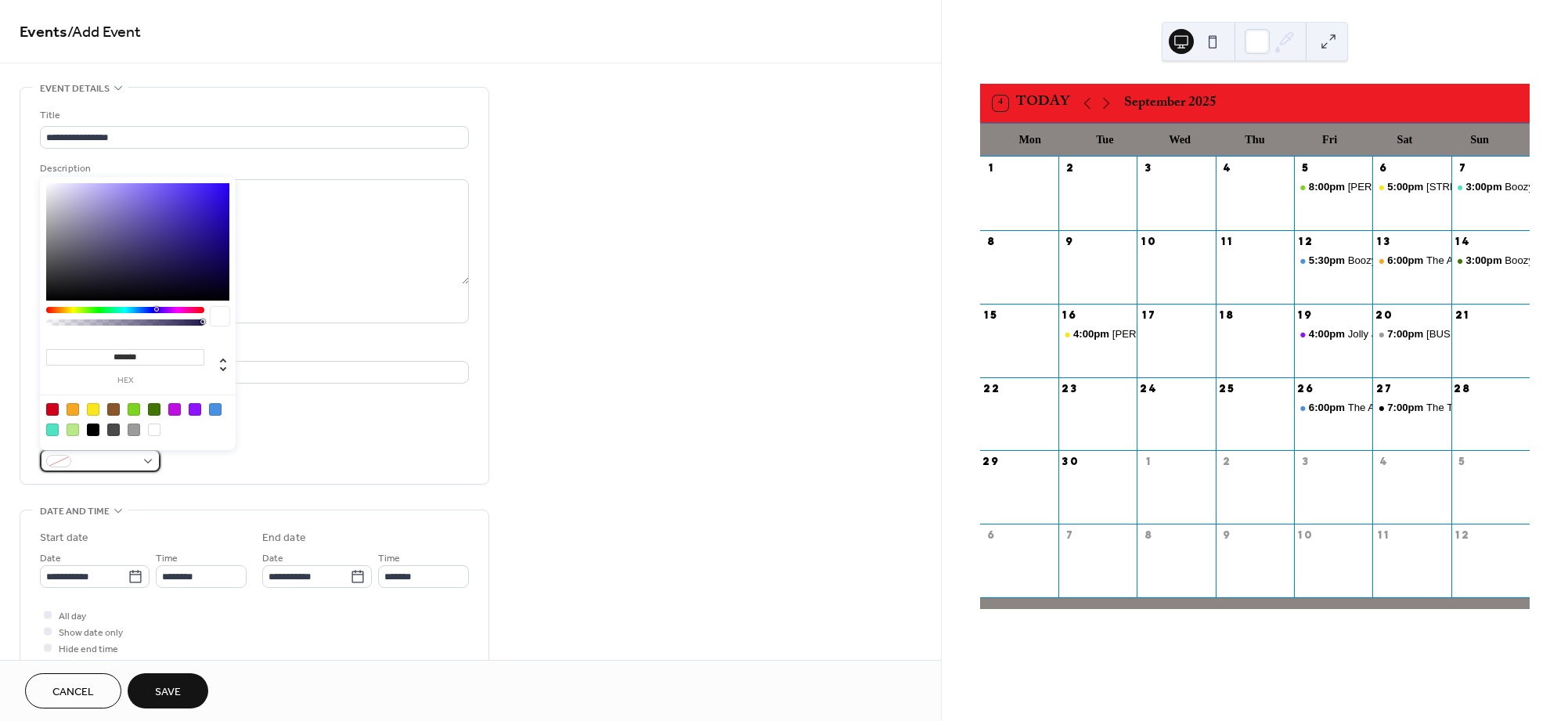 click at bounding box center [100, 460] 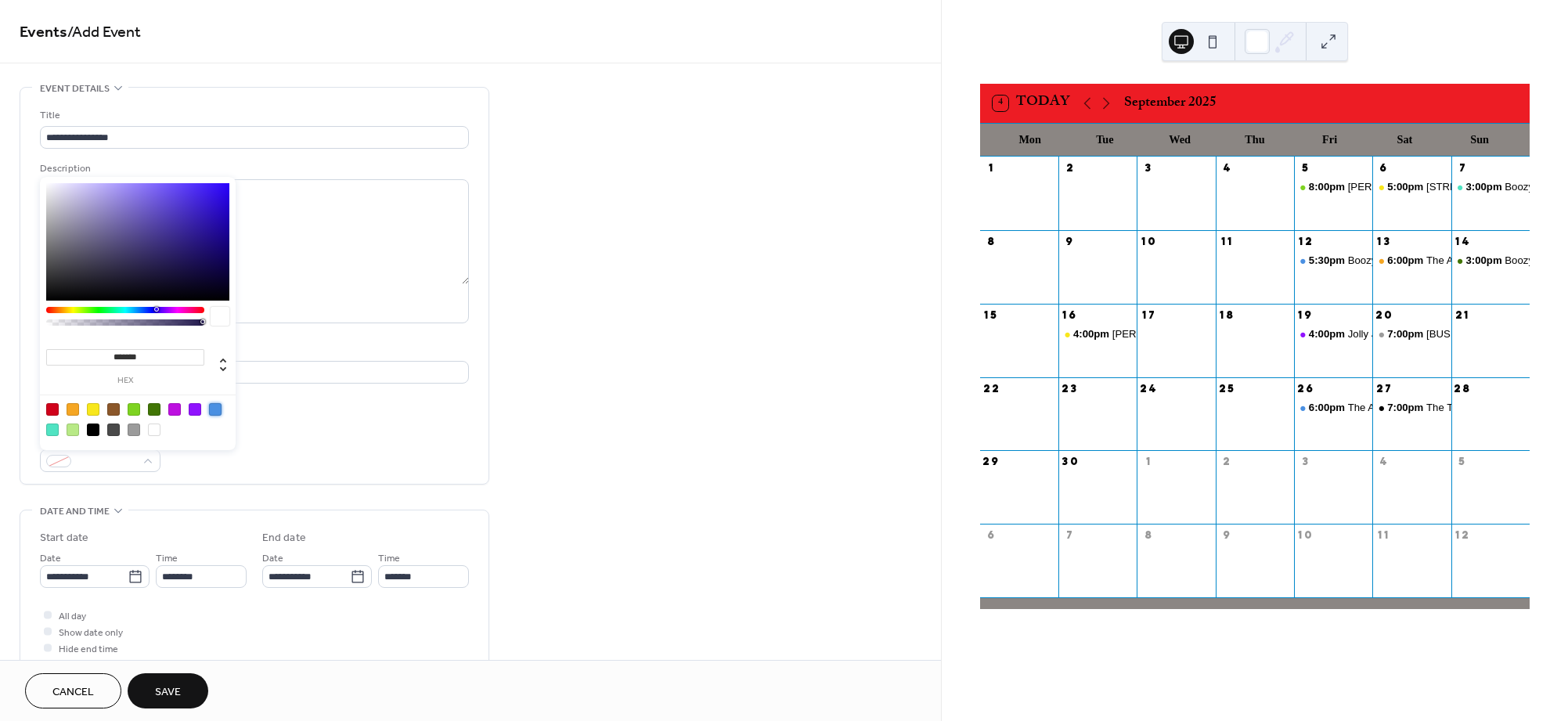 click at bounding box center (215, 409) 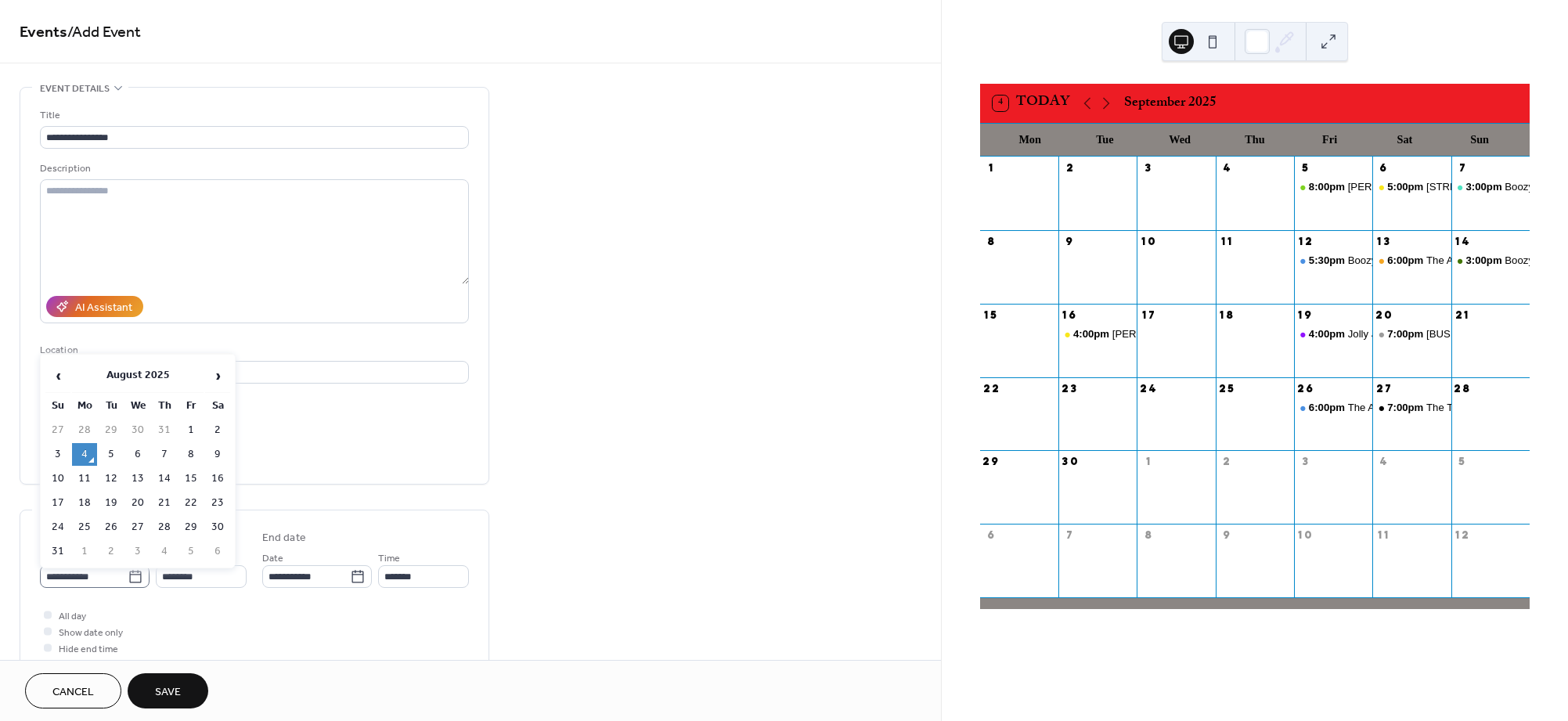 click 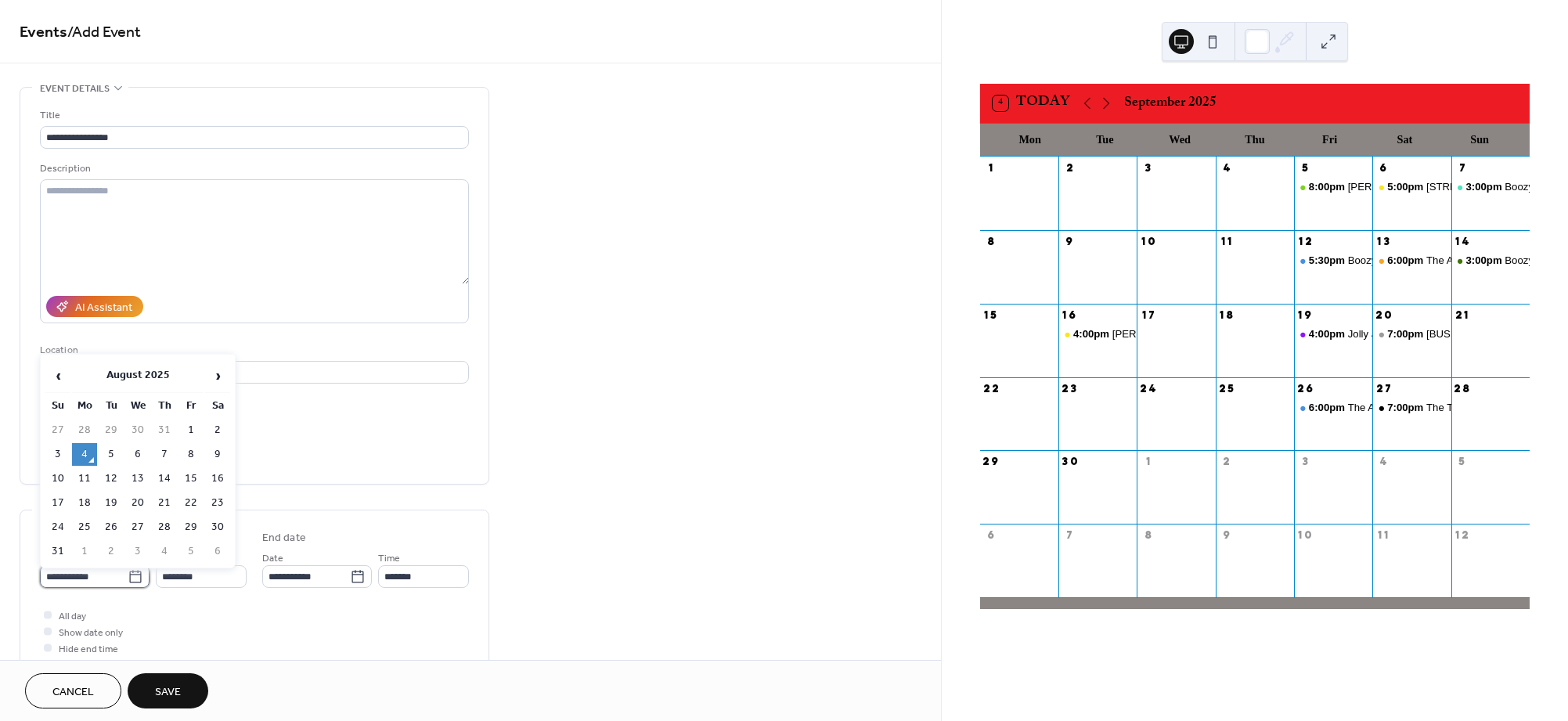 click on "**********" at bounding box center [84, 576] 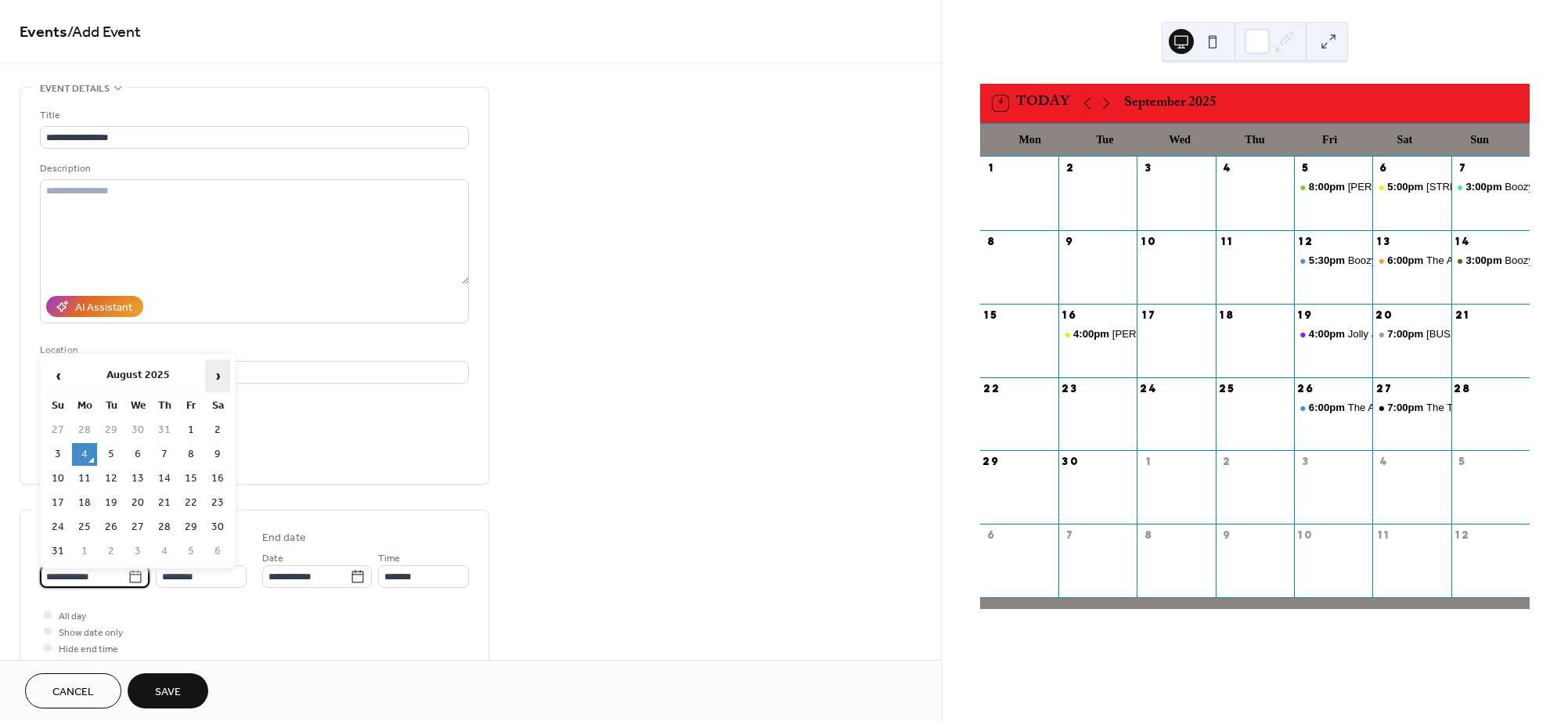 click on "›" at bounding box center [218, 376] 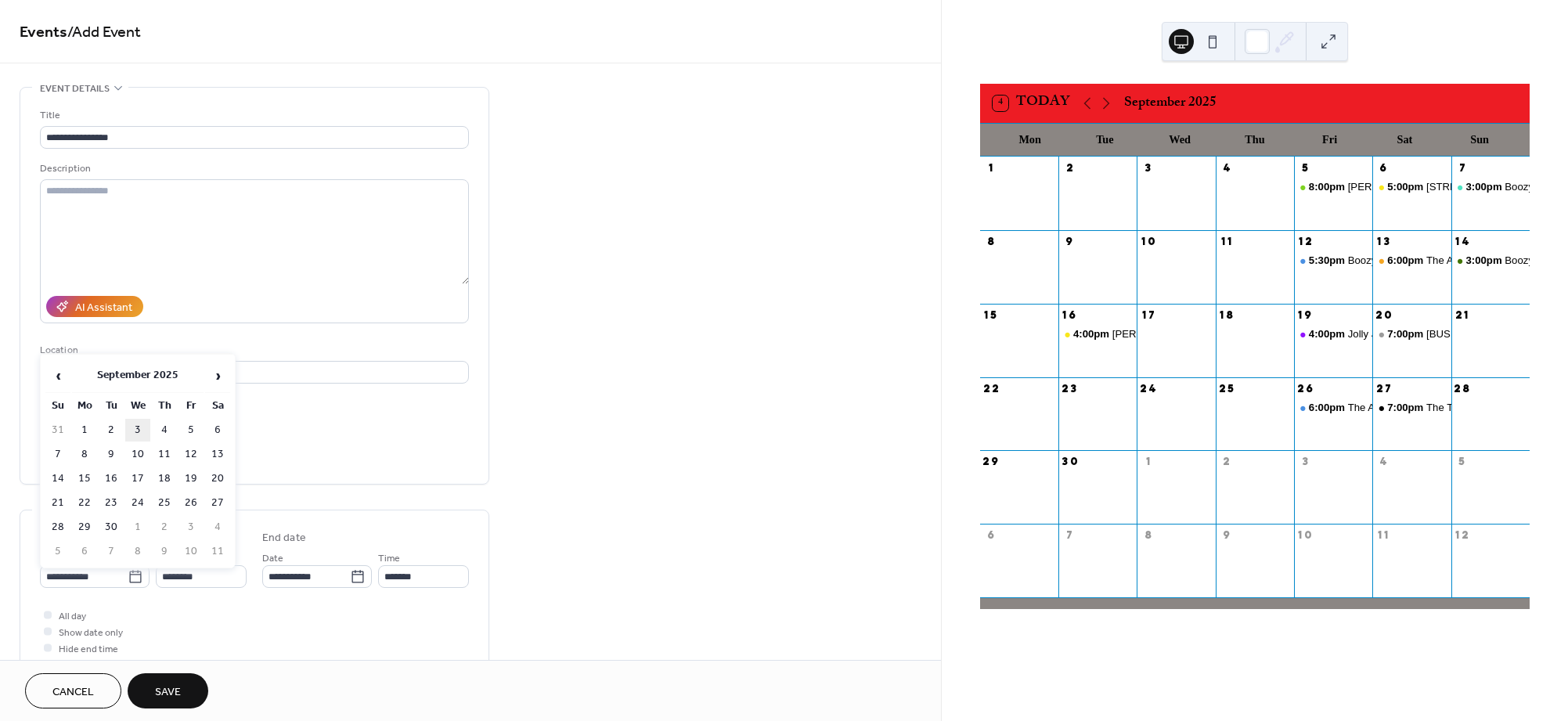 click on "3" at bounding box center [138, 430] 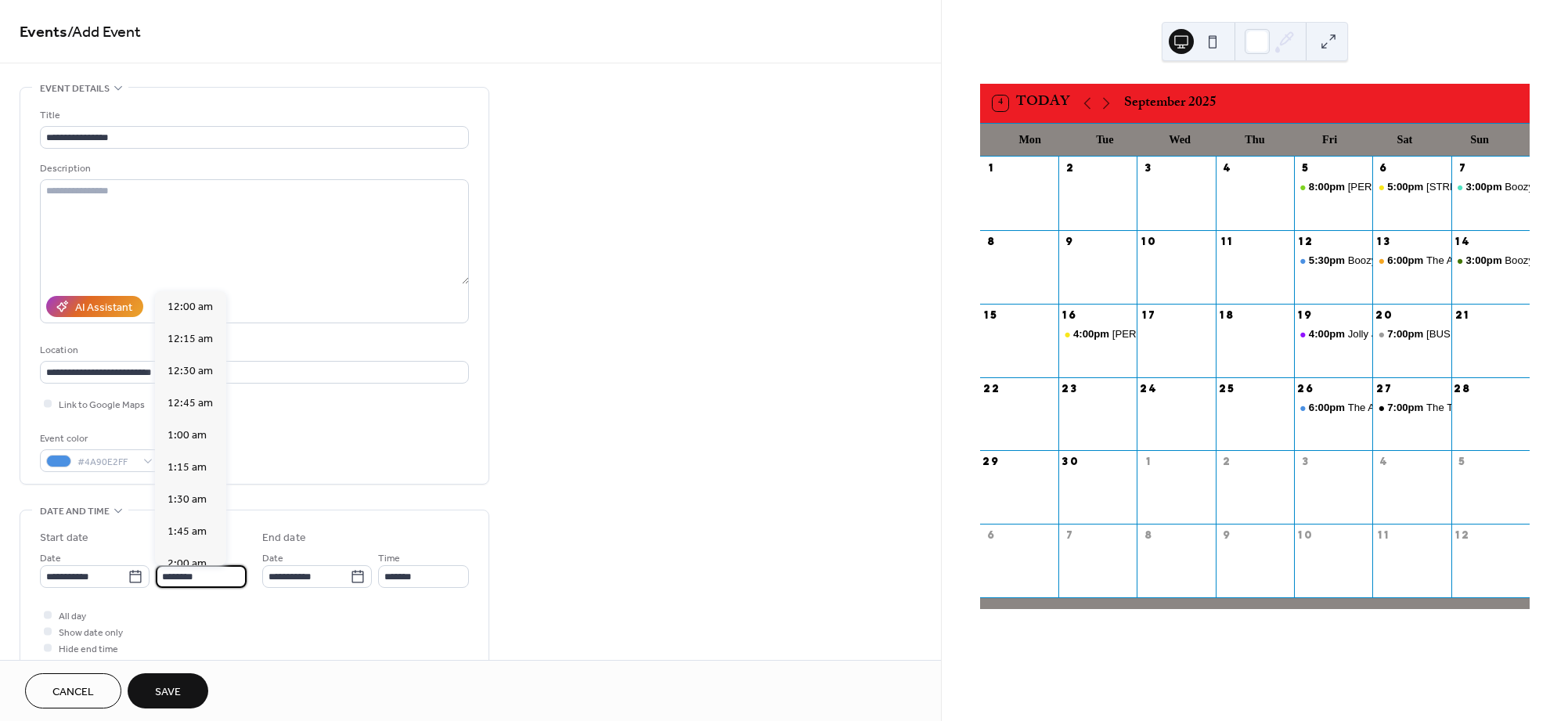 click on "********" at bounding box center (201, 576) 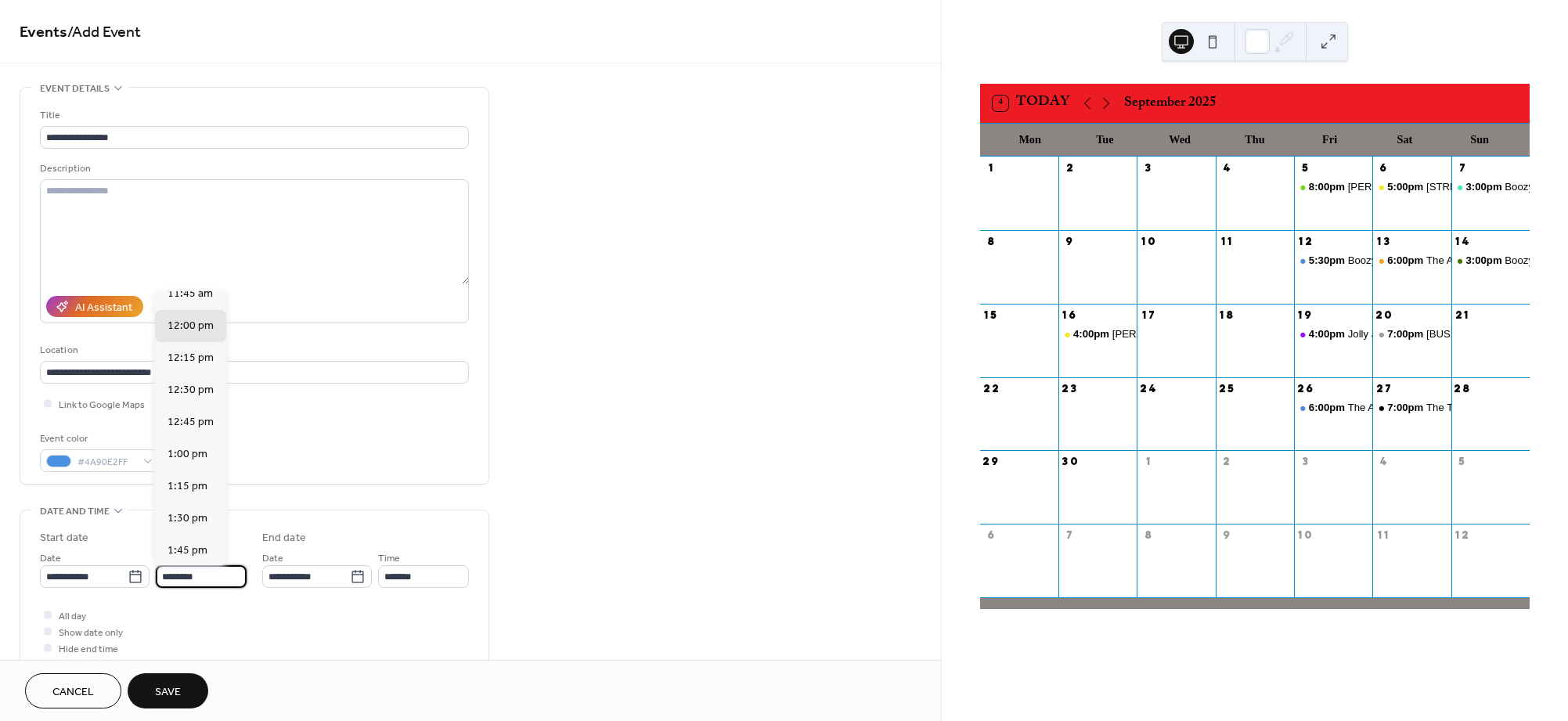 scroll, scrollTop: 1, scrollLeft: 0, axis: vertical 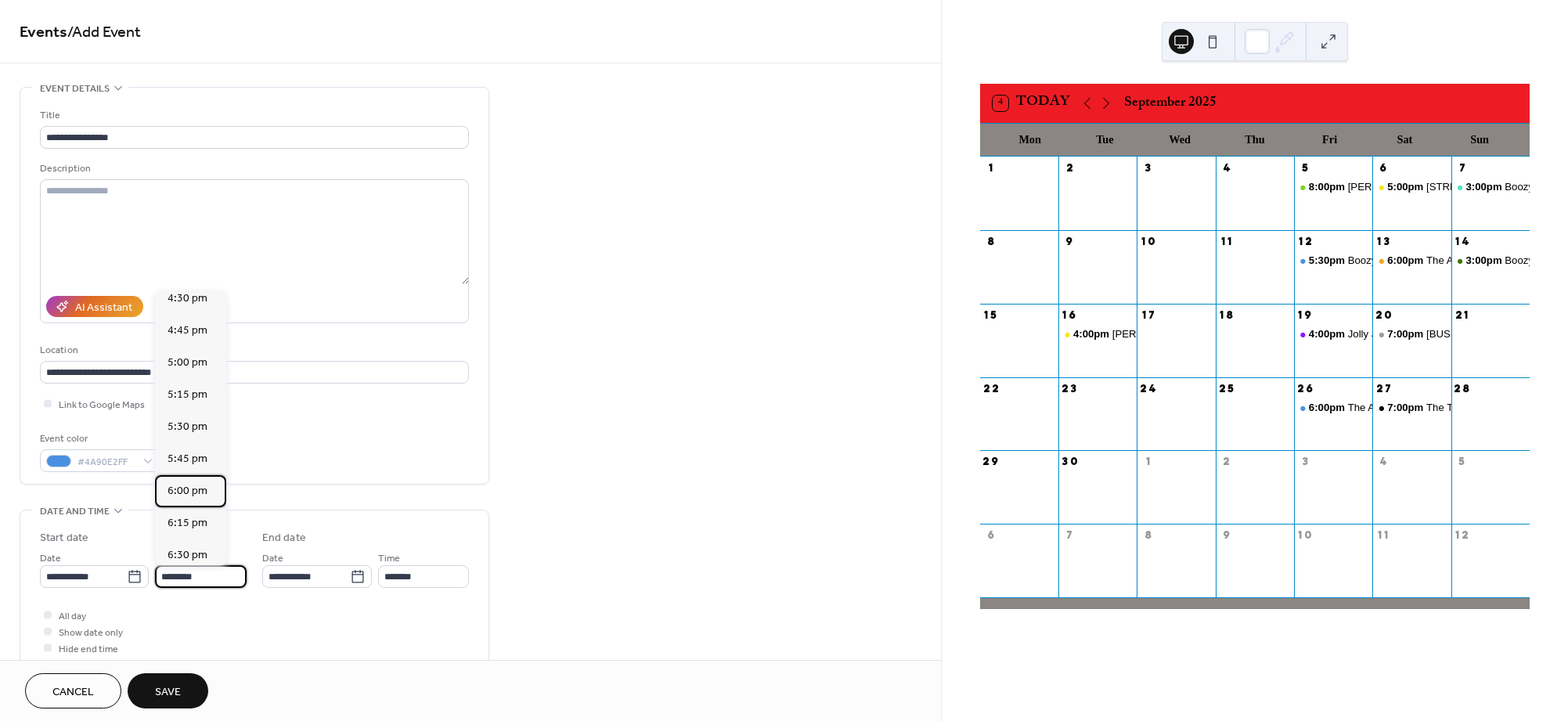 drag, startPoint x: 191, startPoint y: 460, endPoint x: 321, endPoint y: 510, distance: 139.2839 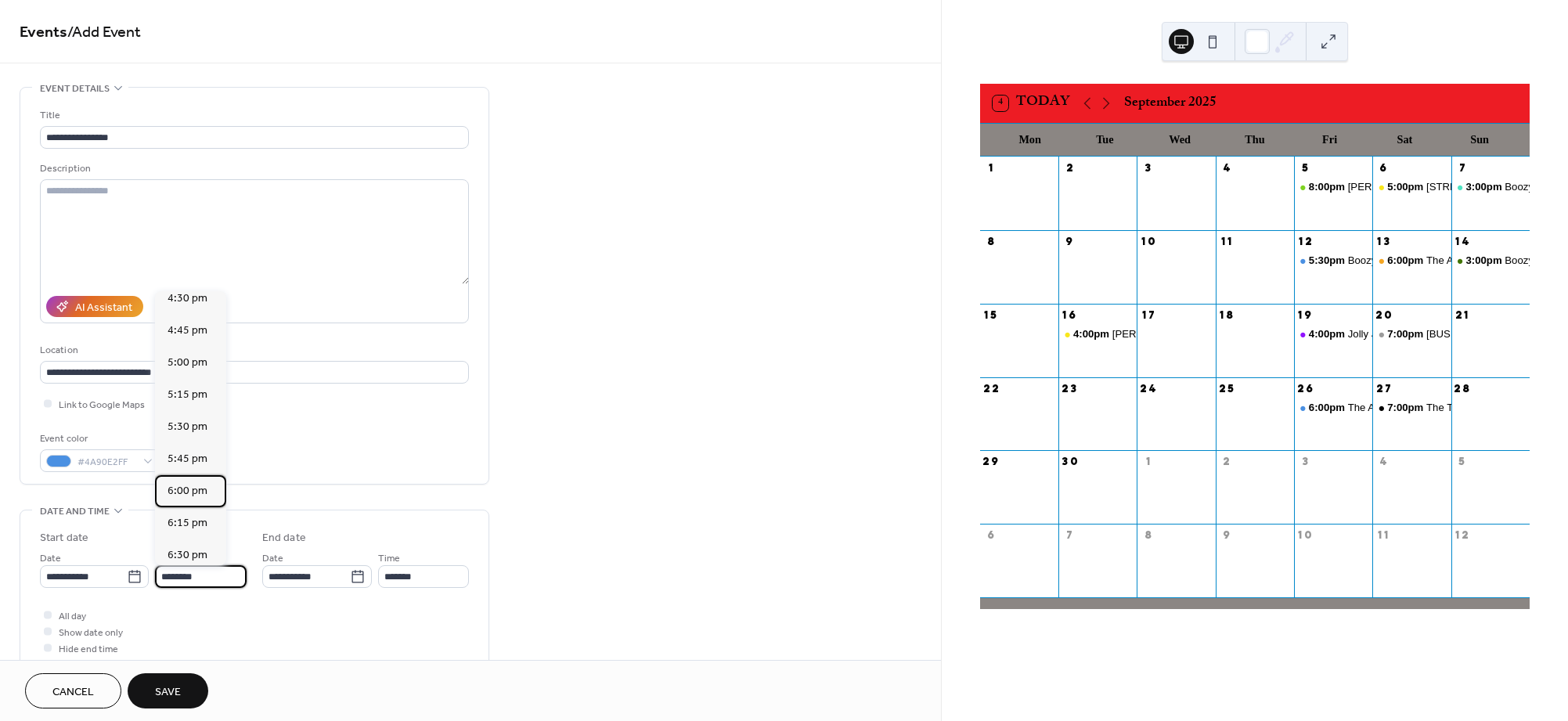 click on "6:00 pm" at bounding box center (187, 491) 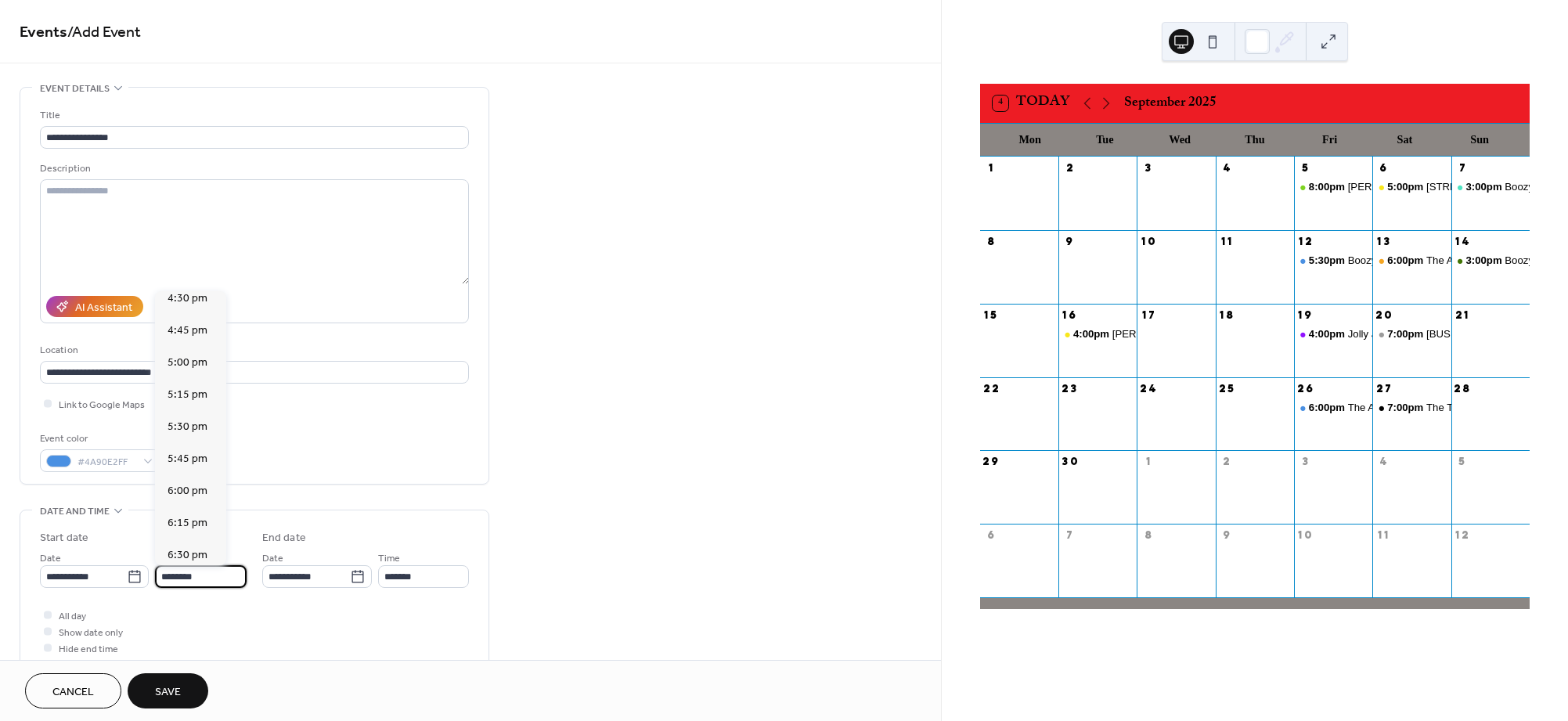 type on "*******" 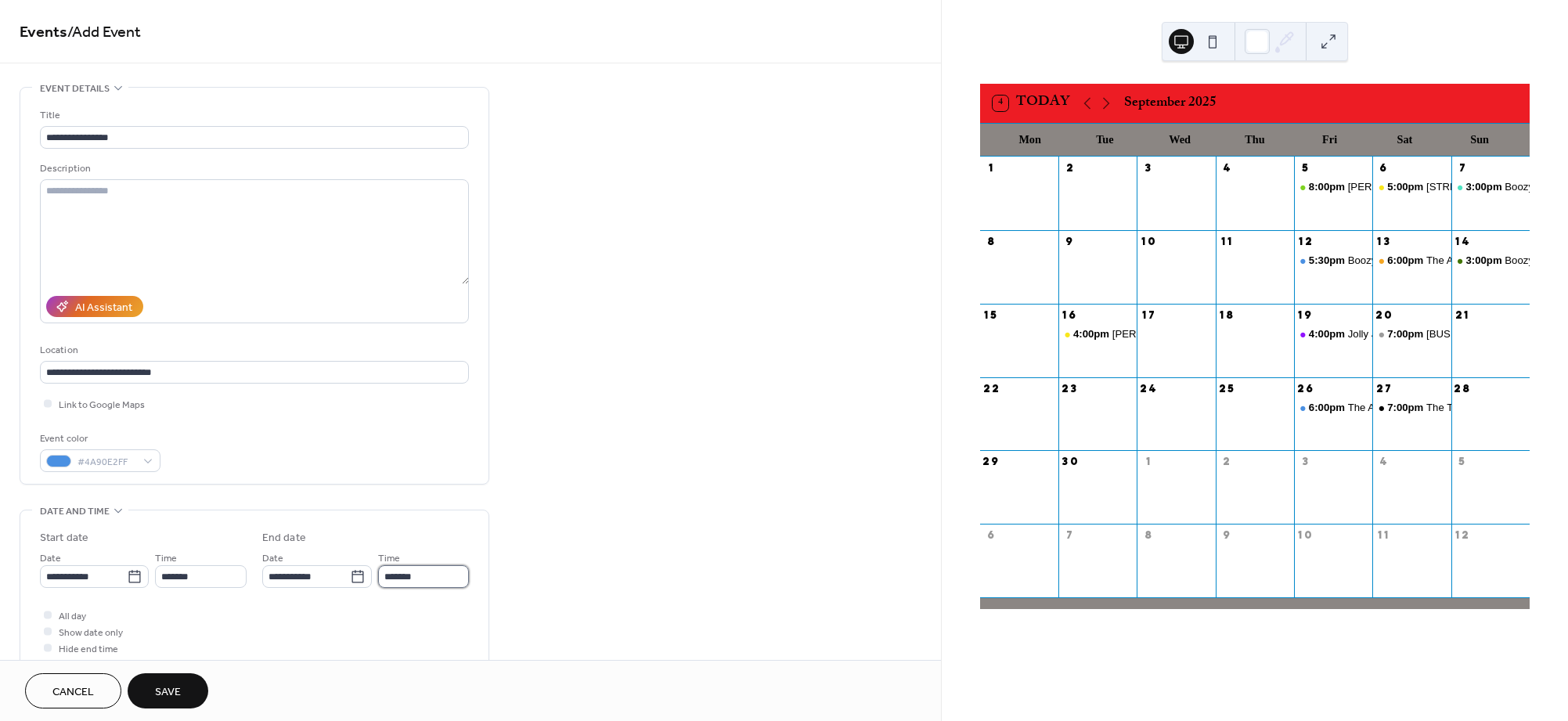 click on "*******" at bounding box center (424, 576) 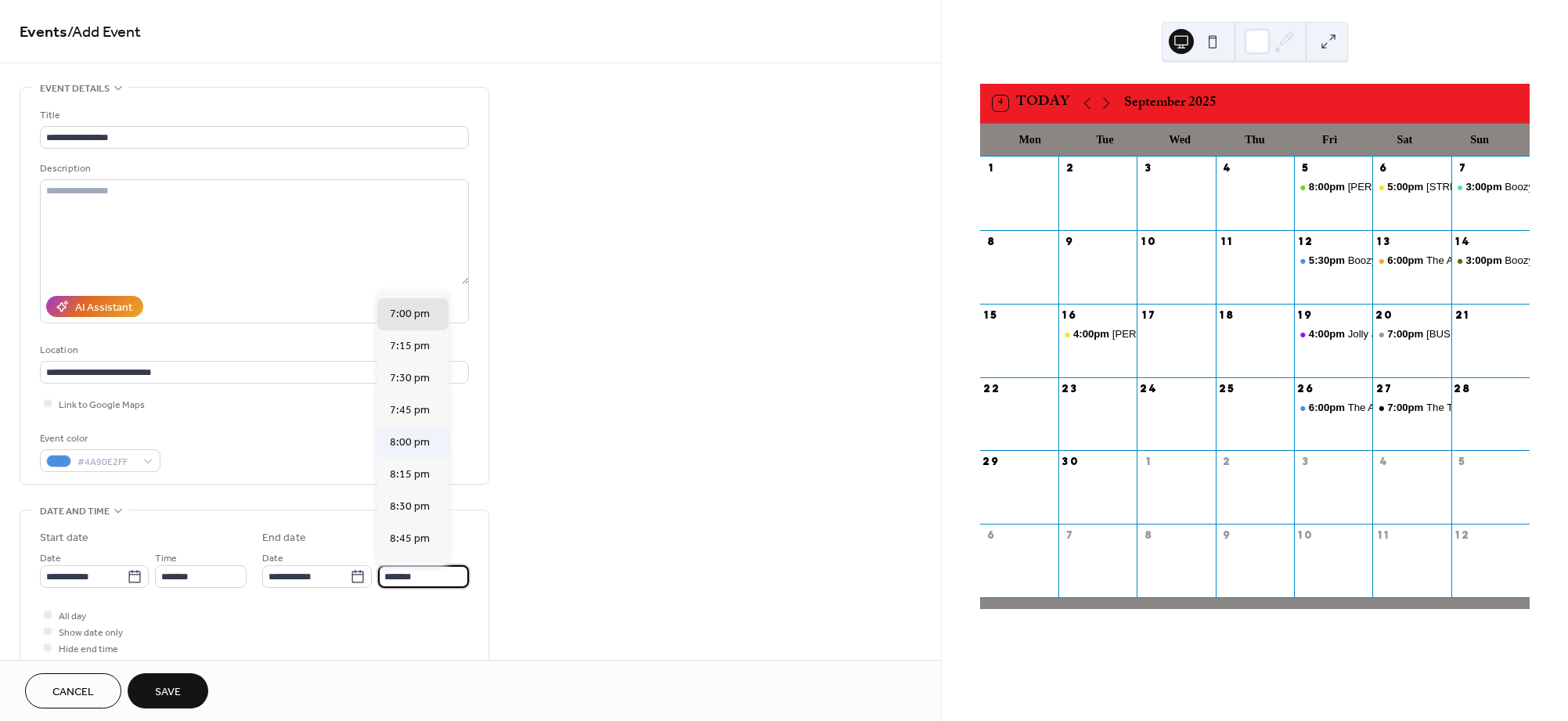 scroll, scrollTop: 96, scrollLeft: 0, axis: vertical 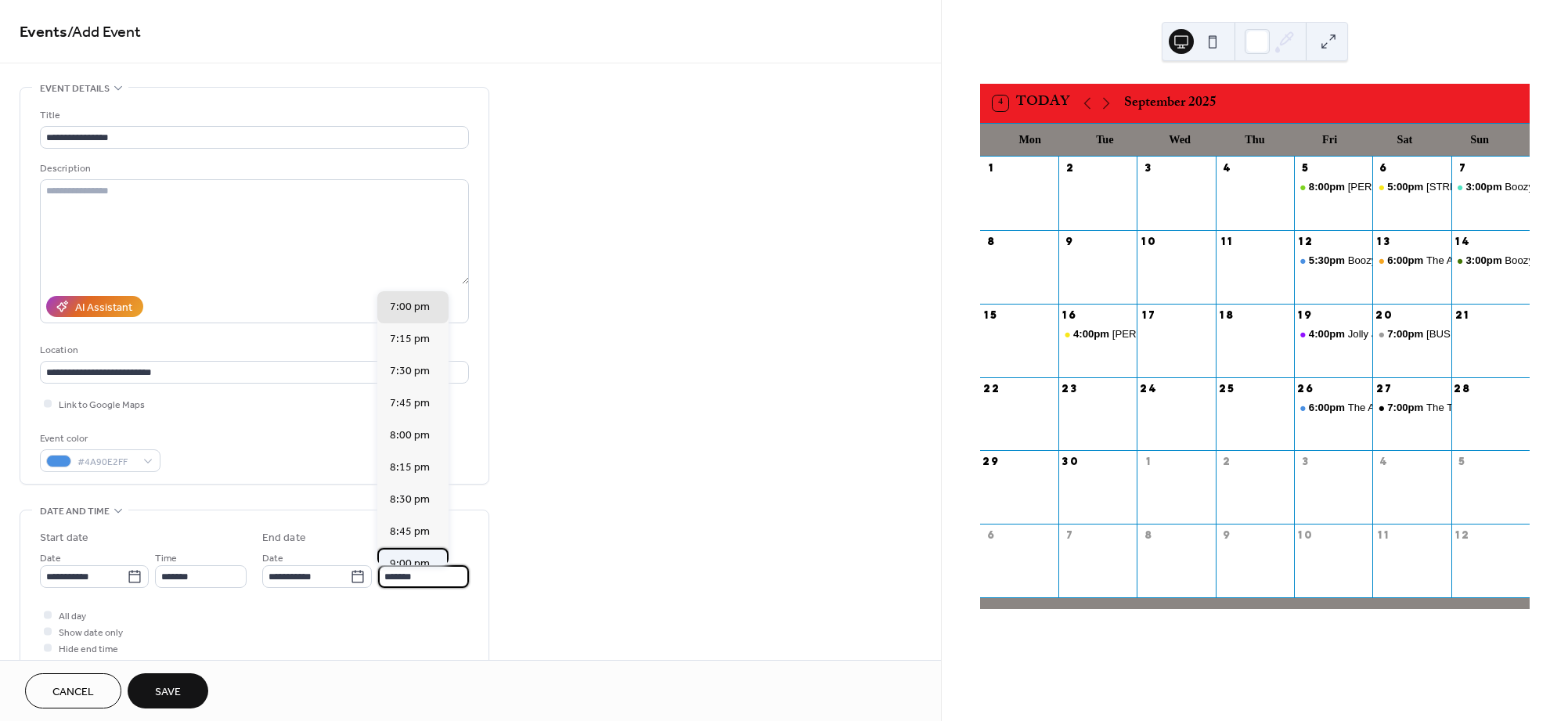 click on "9:00 pm" at bounding box center [409, 564] 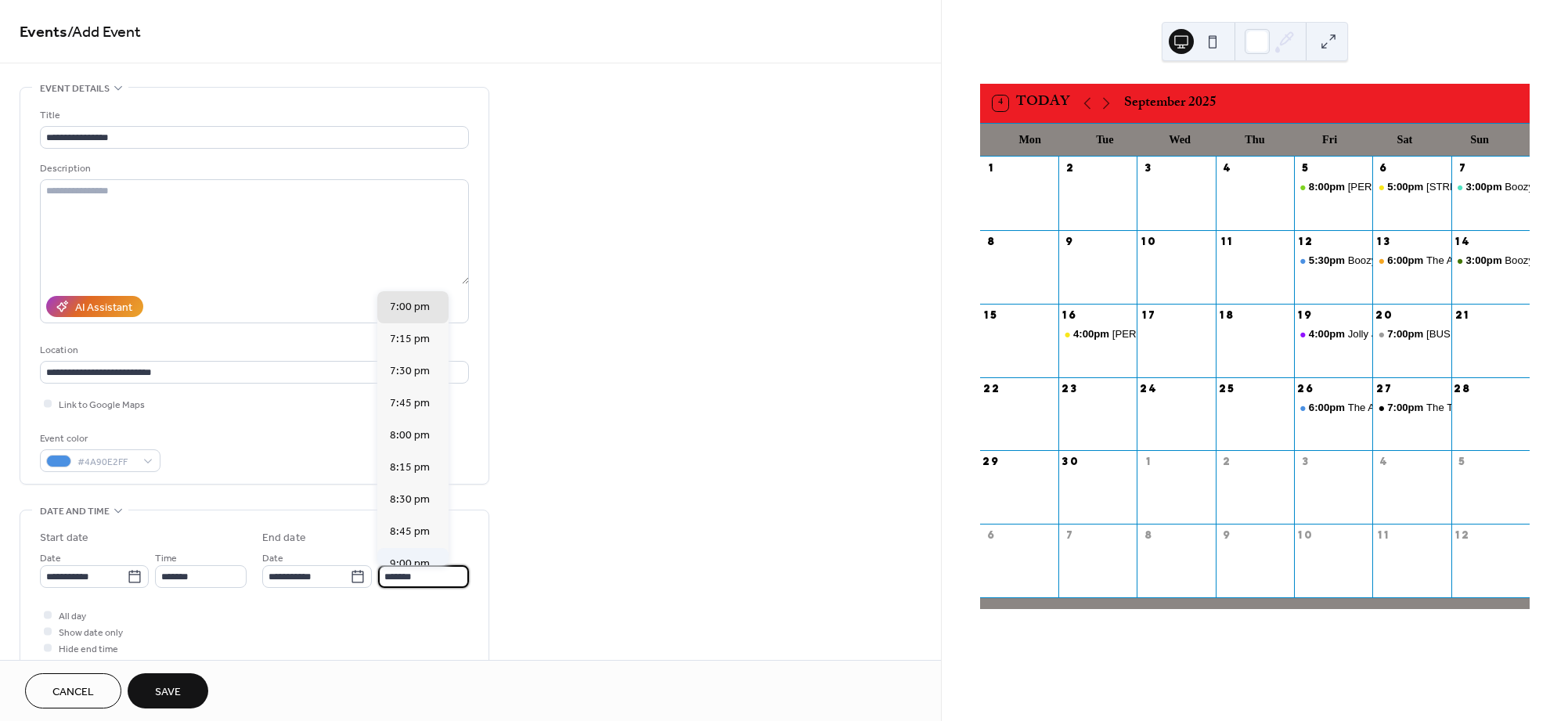 type on "*******" 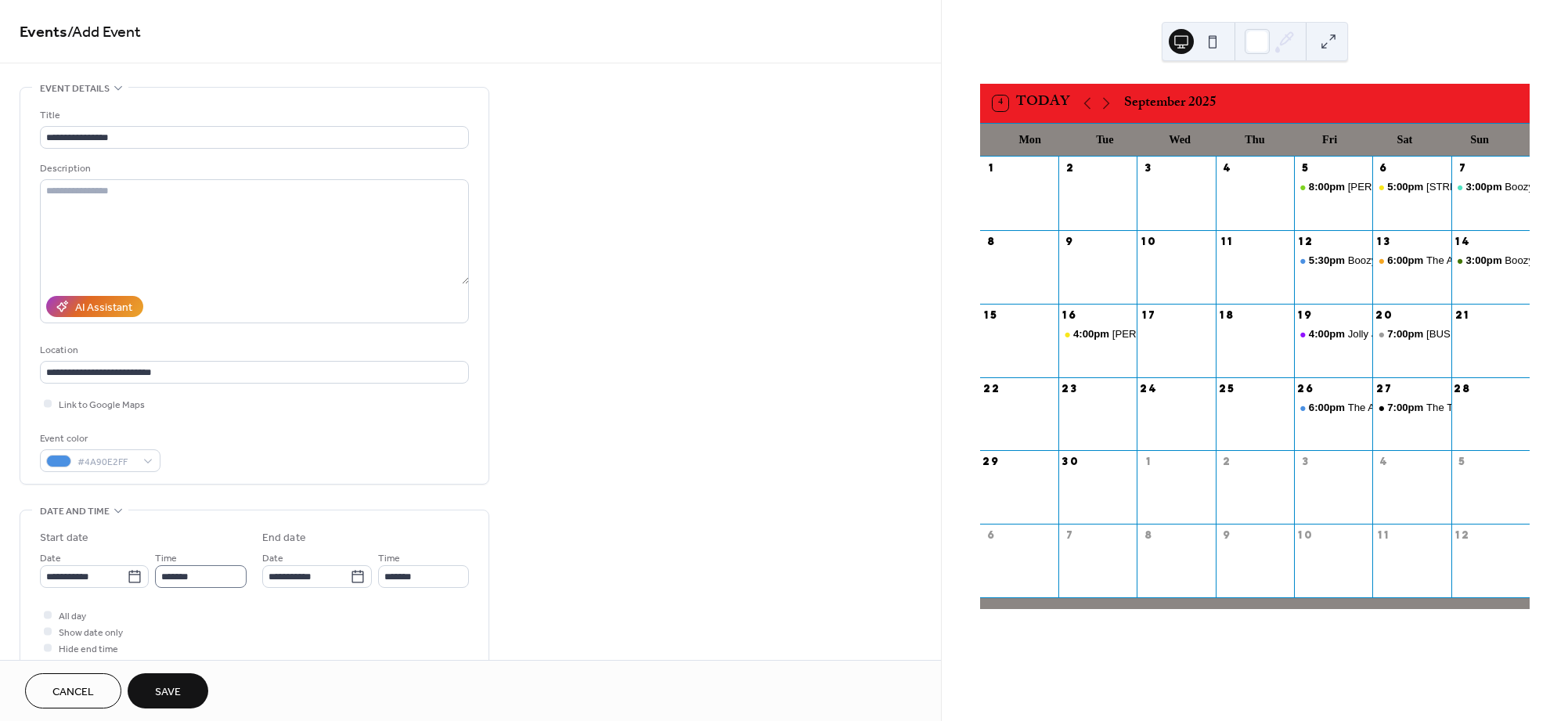 scroll, scrollTop: 1, scrollLeft: 0, axis: vertical 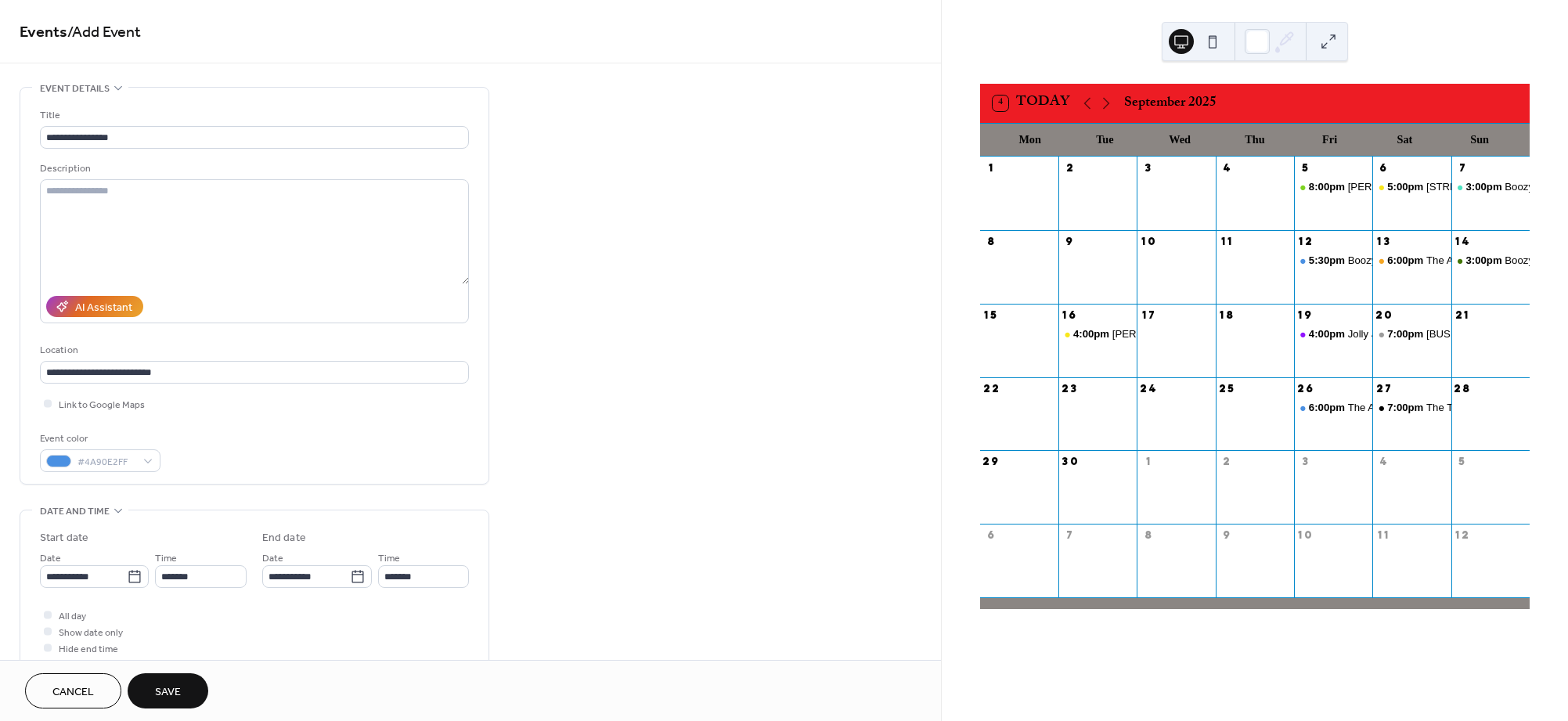 click on "Save" at bounding box center (168, 692) 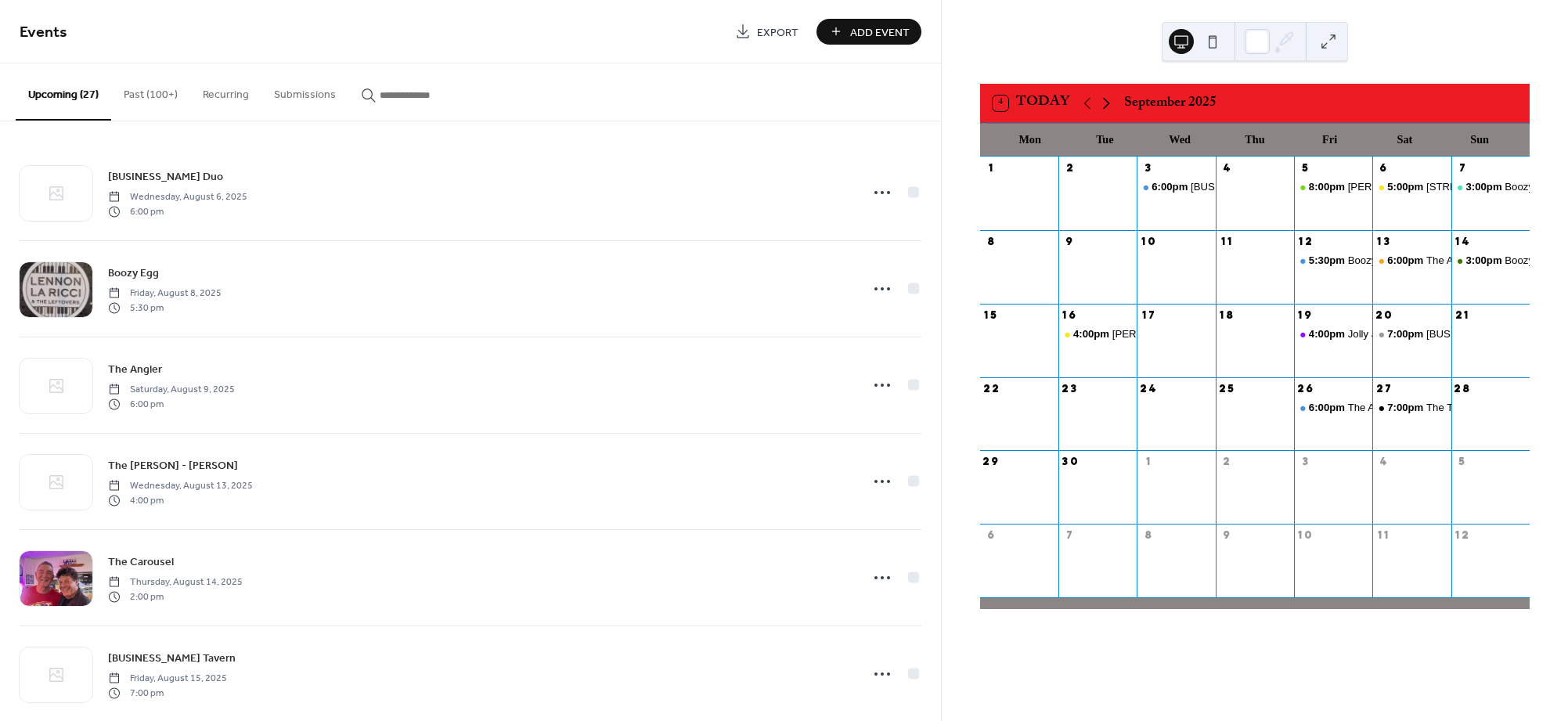 click 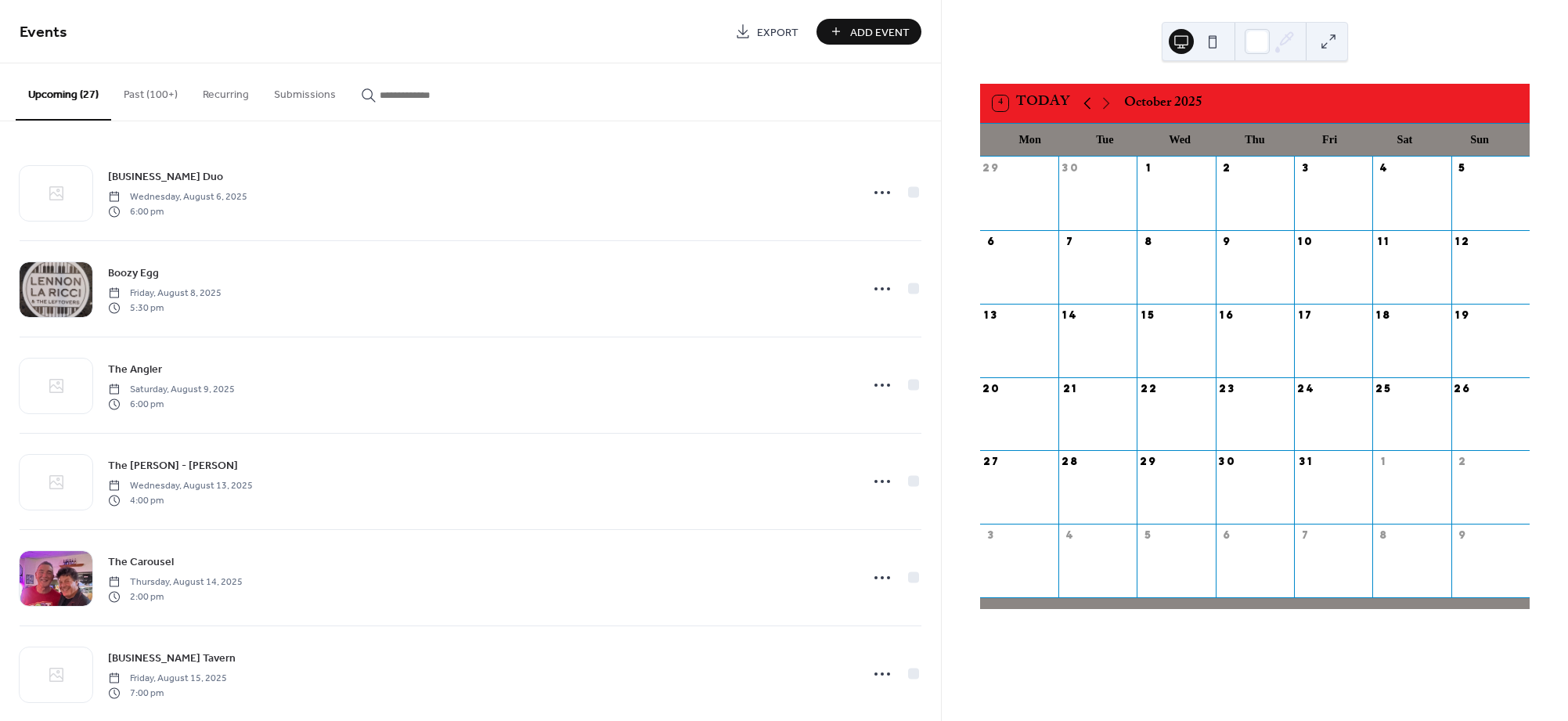 click 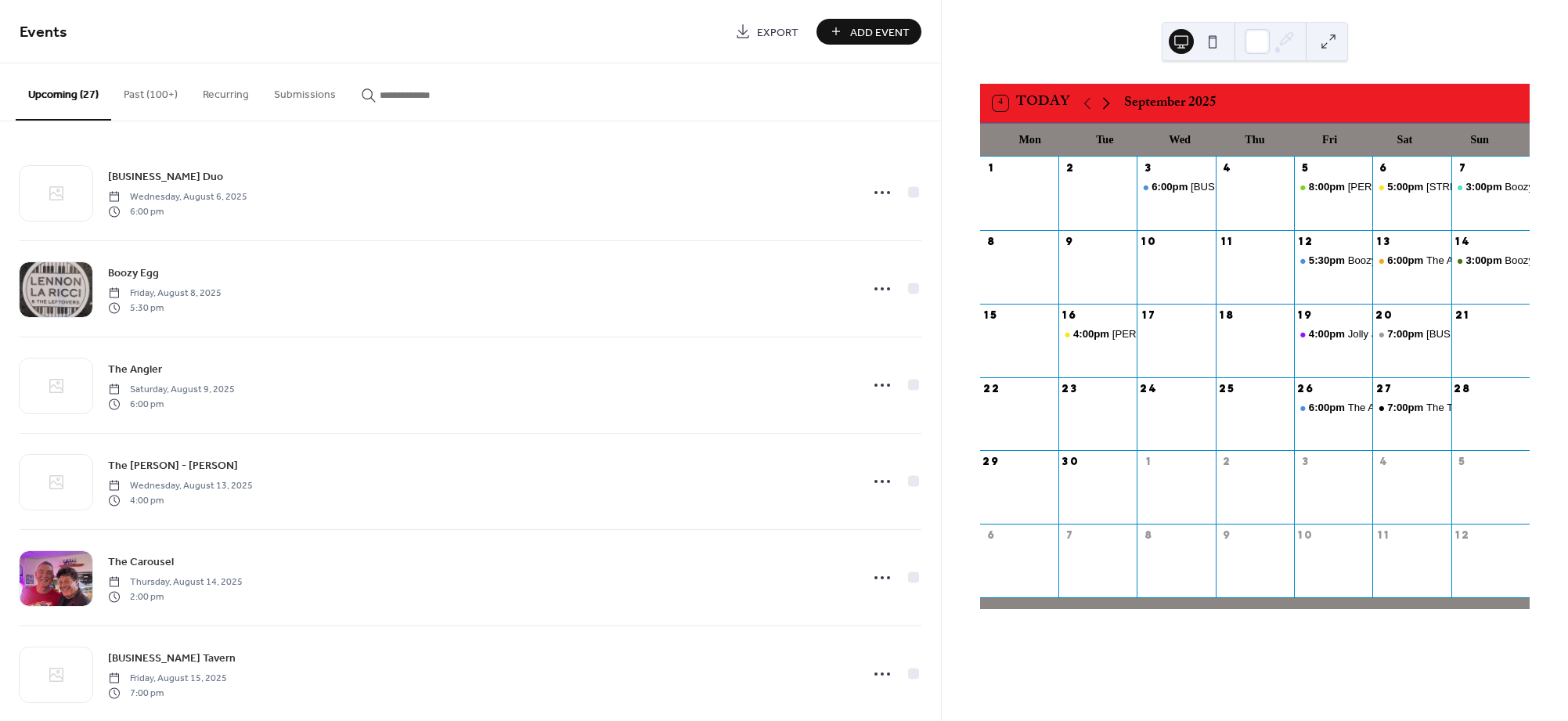 click 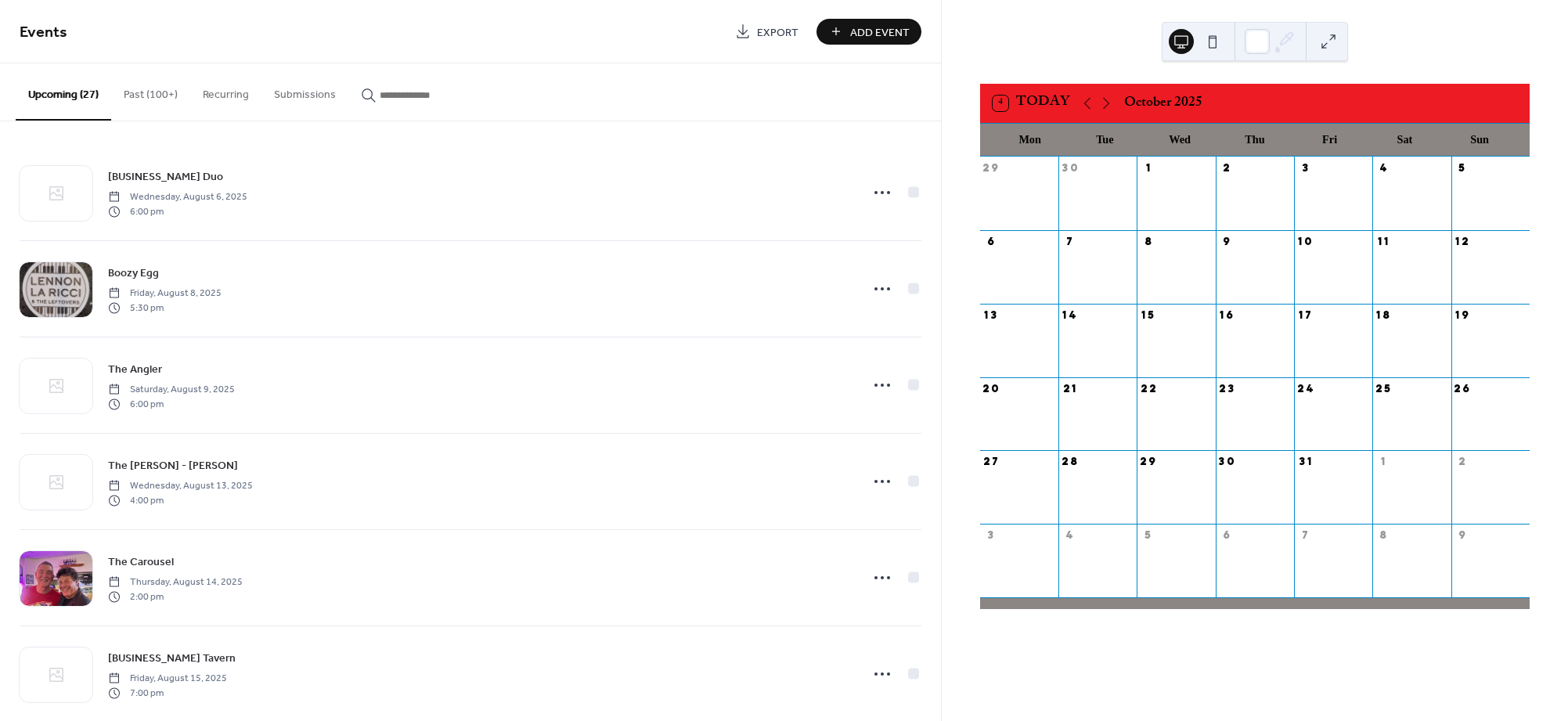 click on "Add Event" at bounding box center [880, 32] 